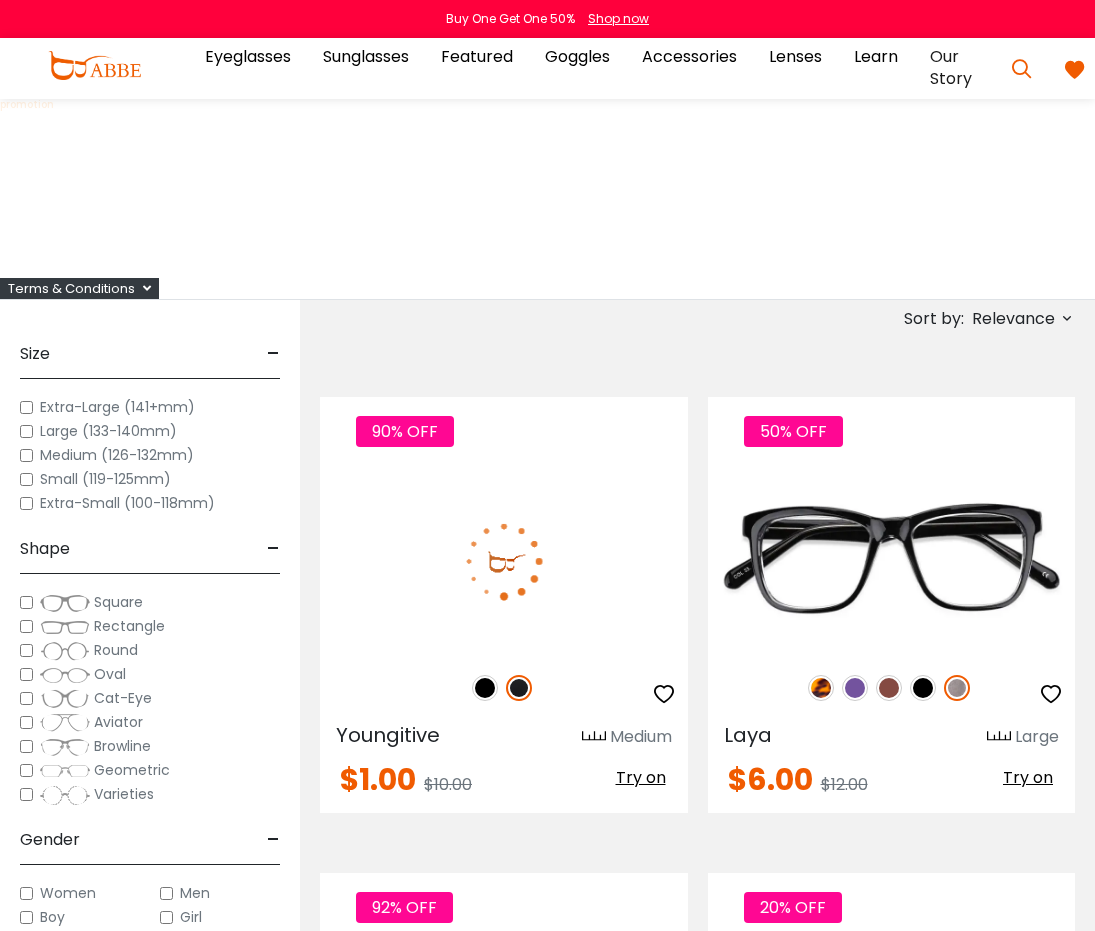 scroll, scrollTop: 0, scrollLeft: 0, axis: both 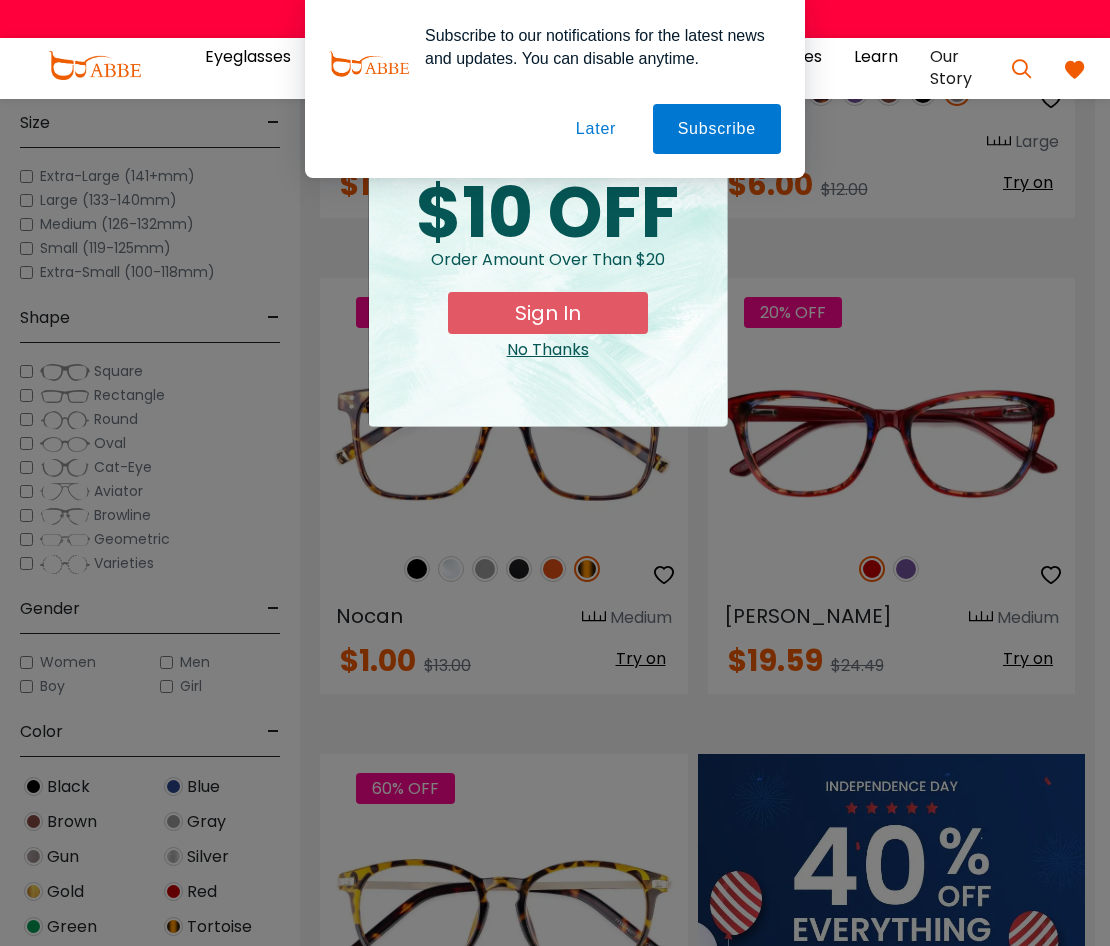 click on "Sign In" at bounding box center [548, 313] 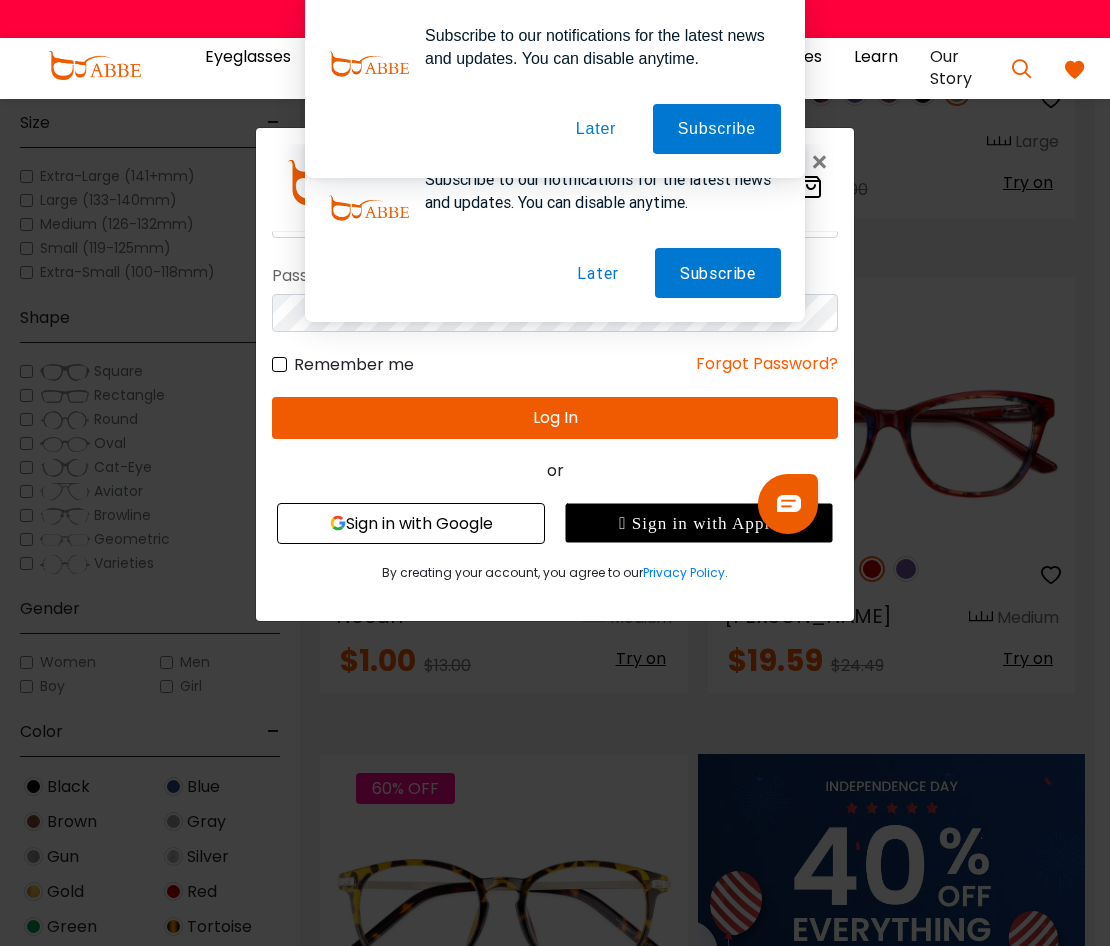 click on "×" at bounding box center [555, 473] 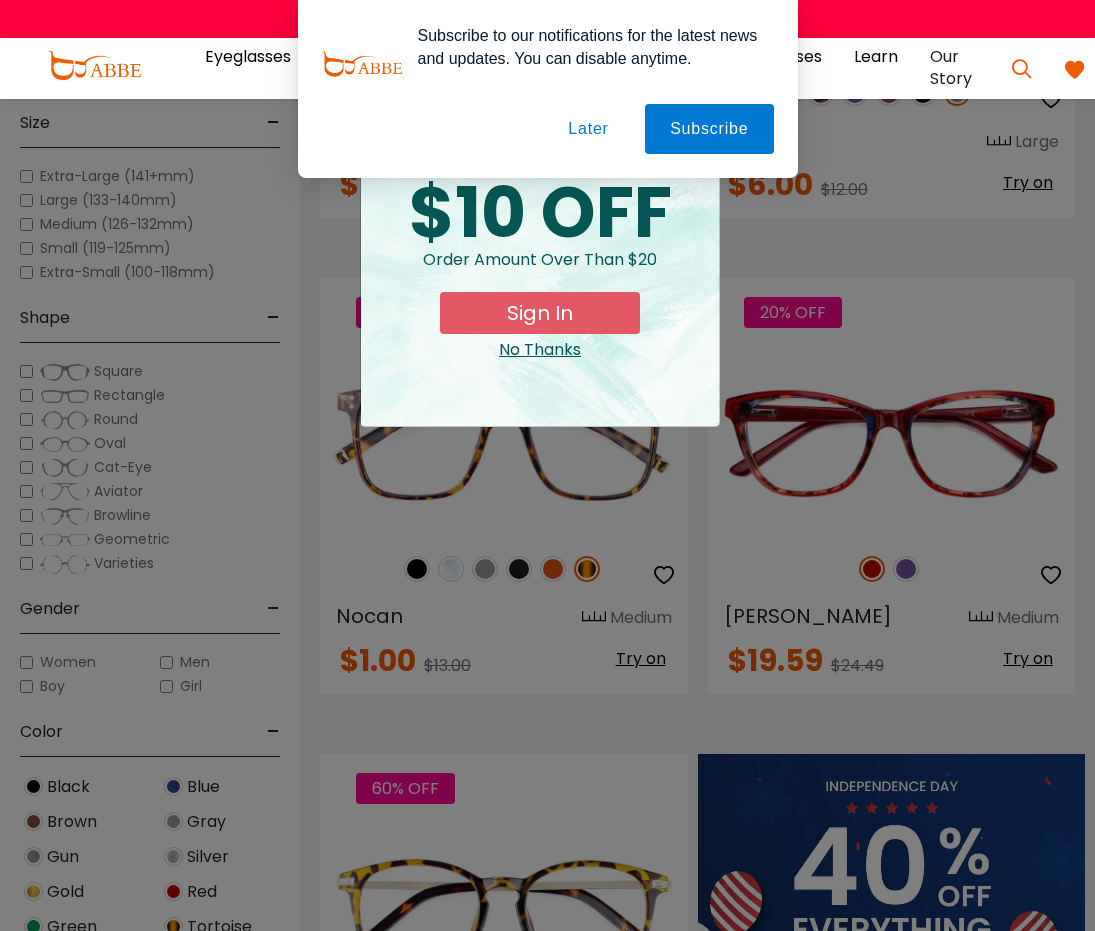 click on "Later" at bounding box center [0, 0] 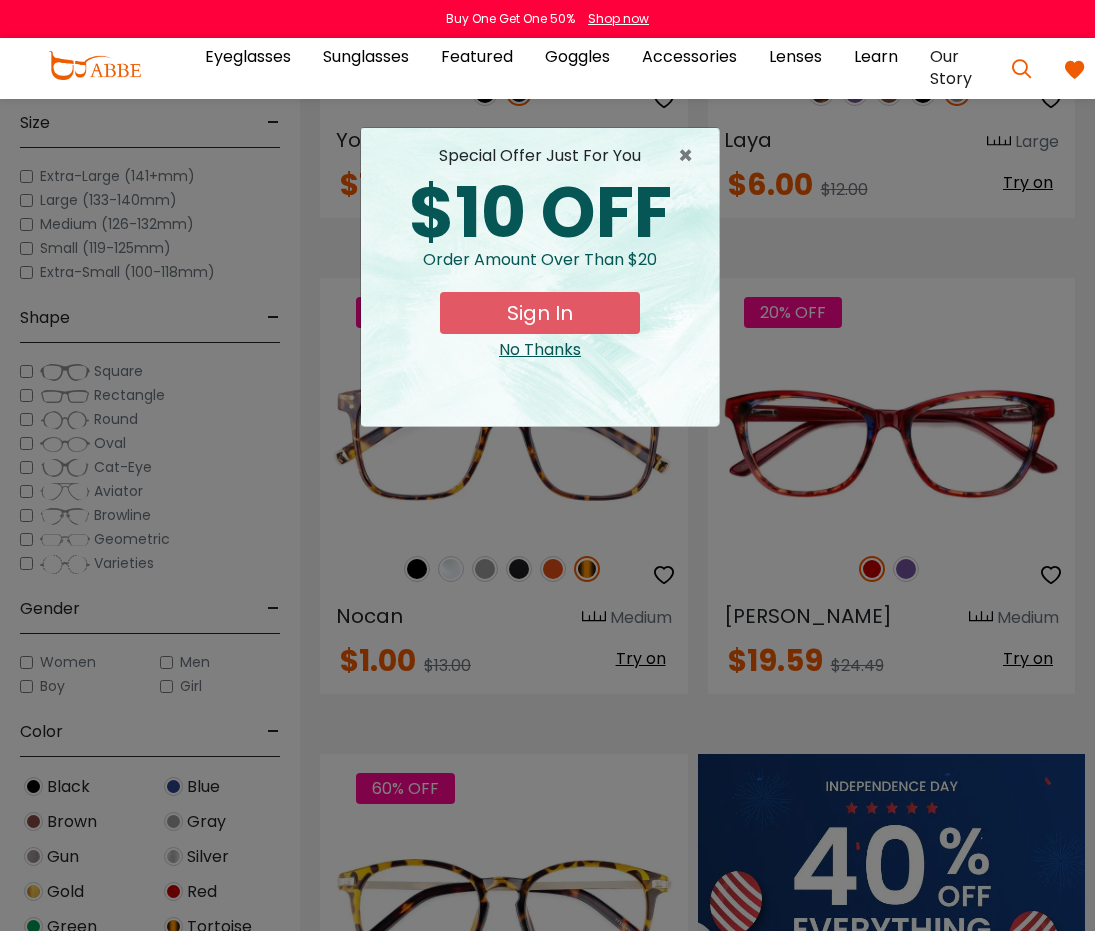 click on "Sign In" at bounding box center [540, 313] 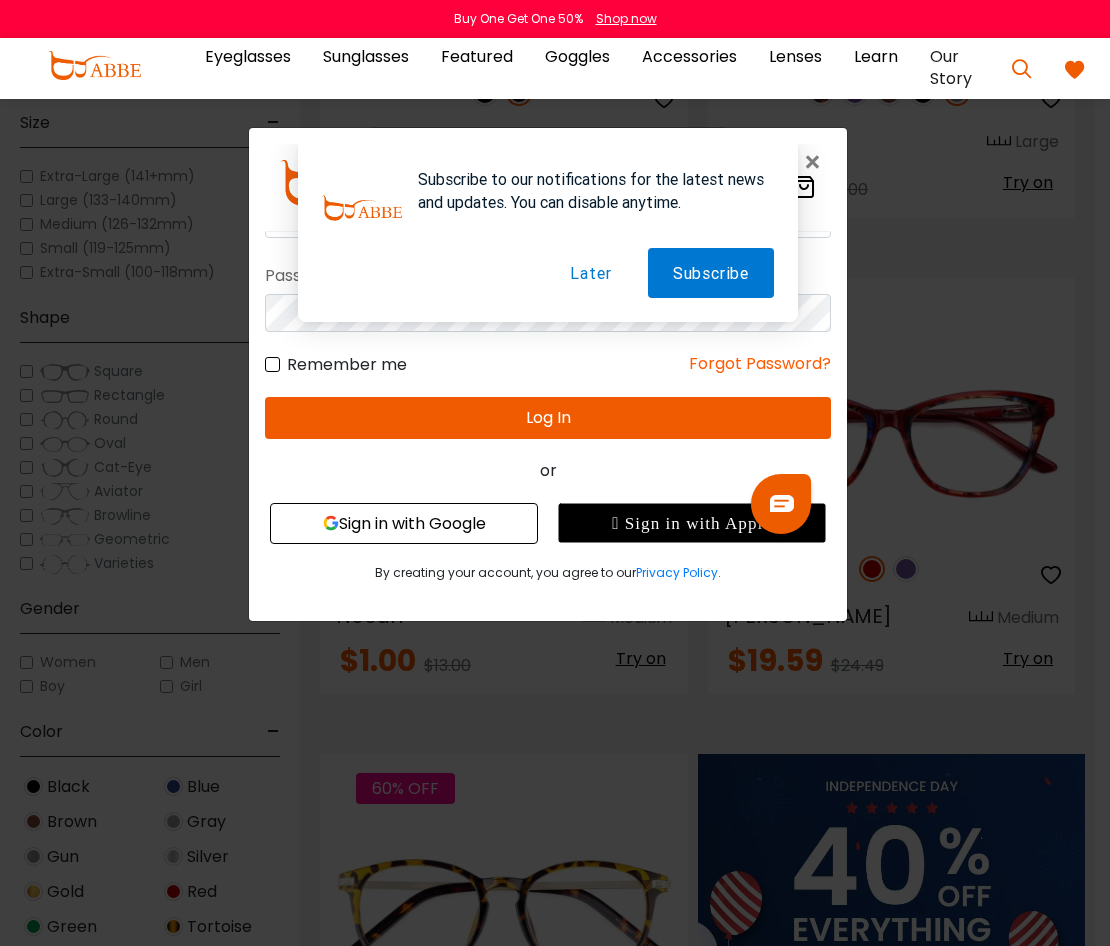 click on "×" at bounding box center (555, 473) 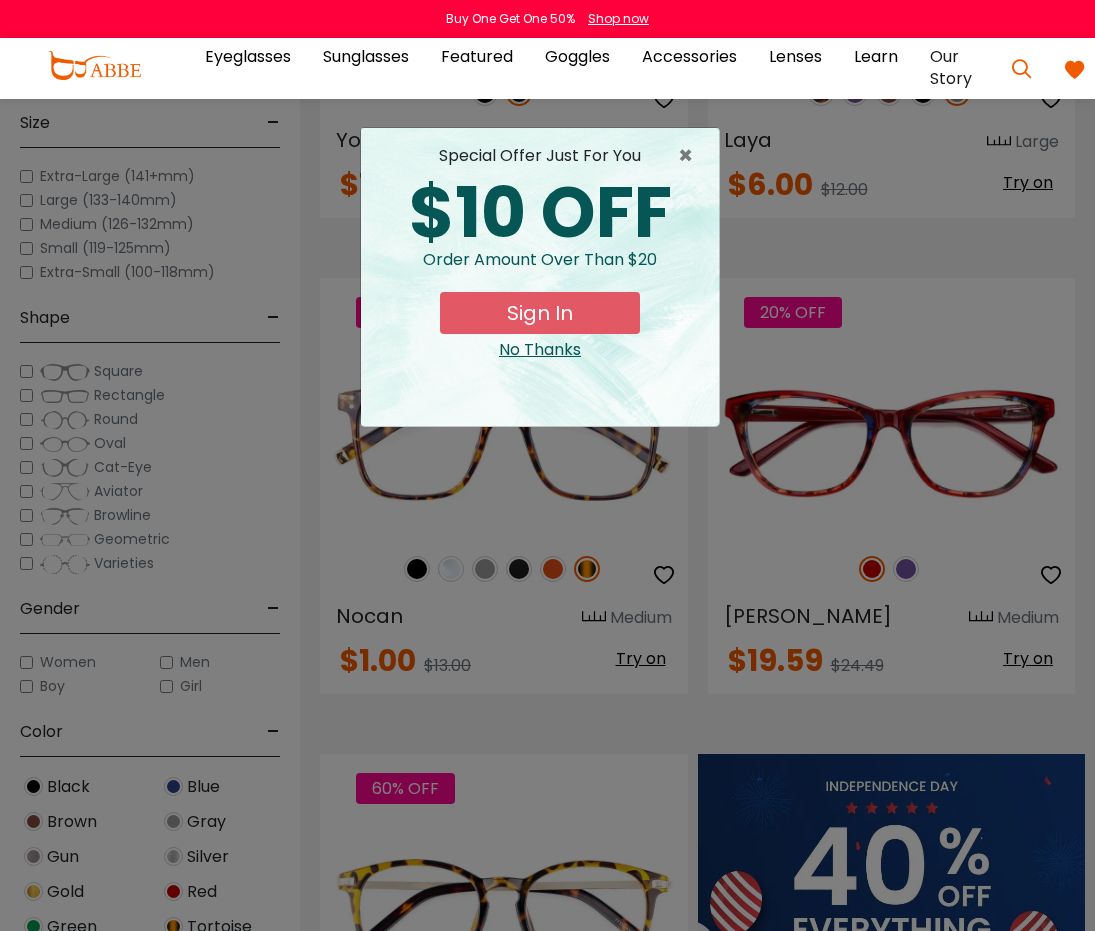 click on "Sign In" at bounding box center [540, 313] 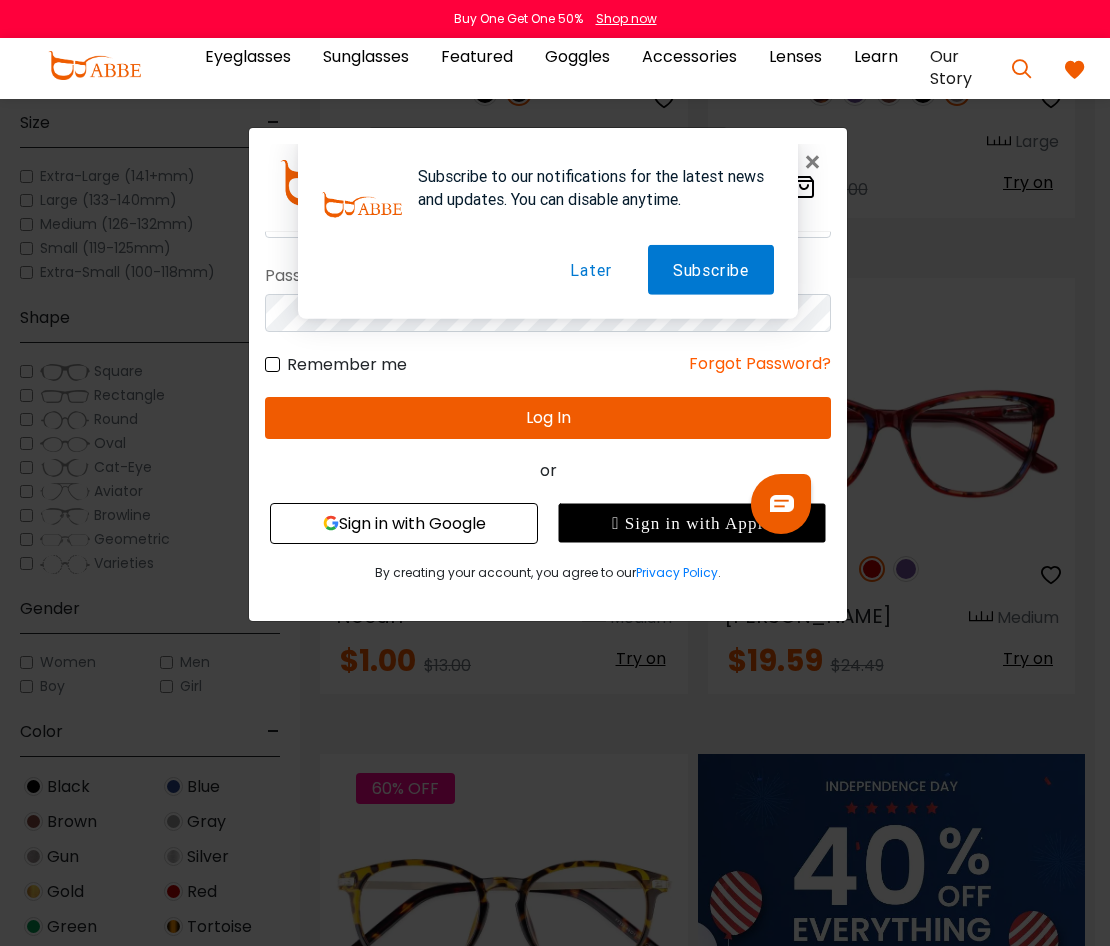 click on "Subscribe to our notifications for the latest news and updates. You can disable anytime. Subscribe Later" at bounding box center (547, 233) 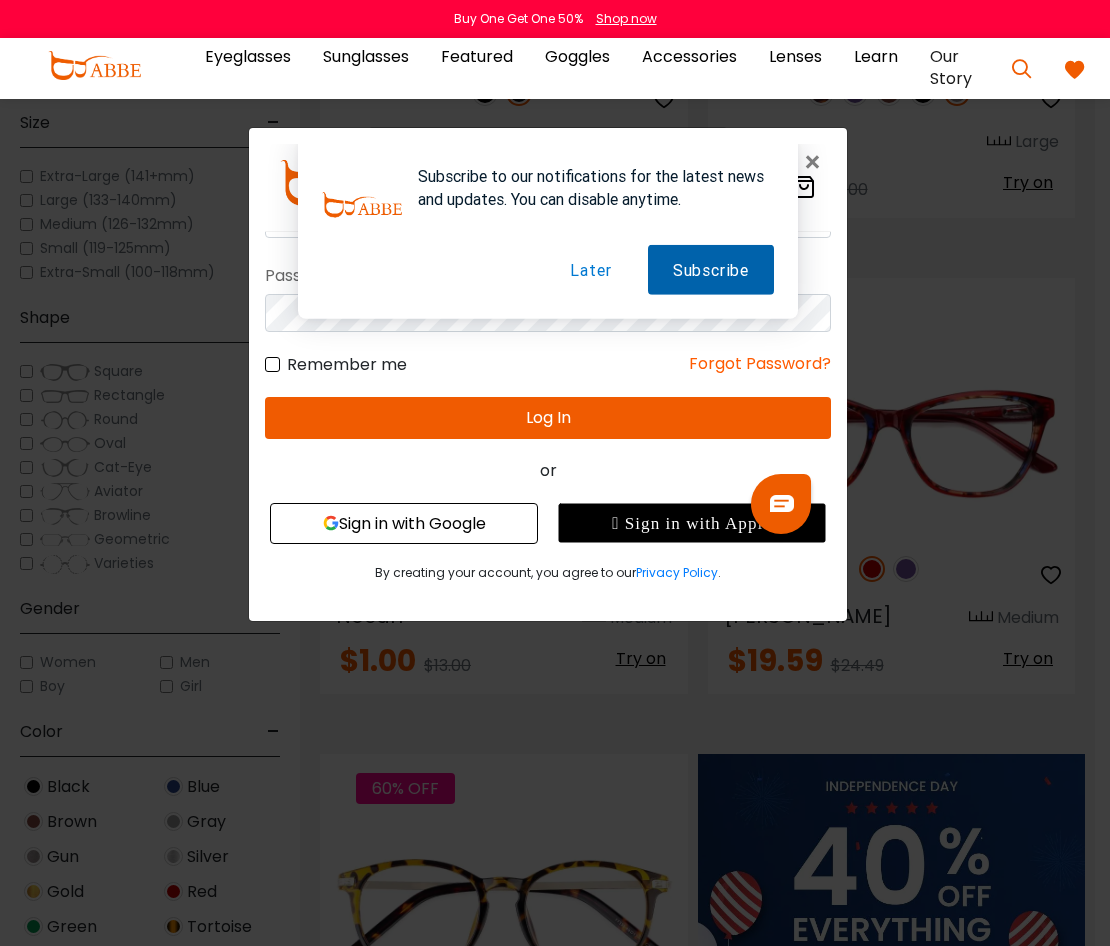click on "Subscribe" at bounding box center [710, 273] 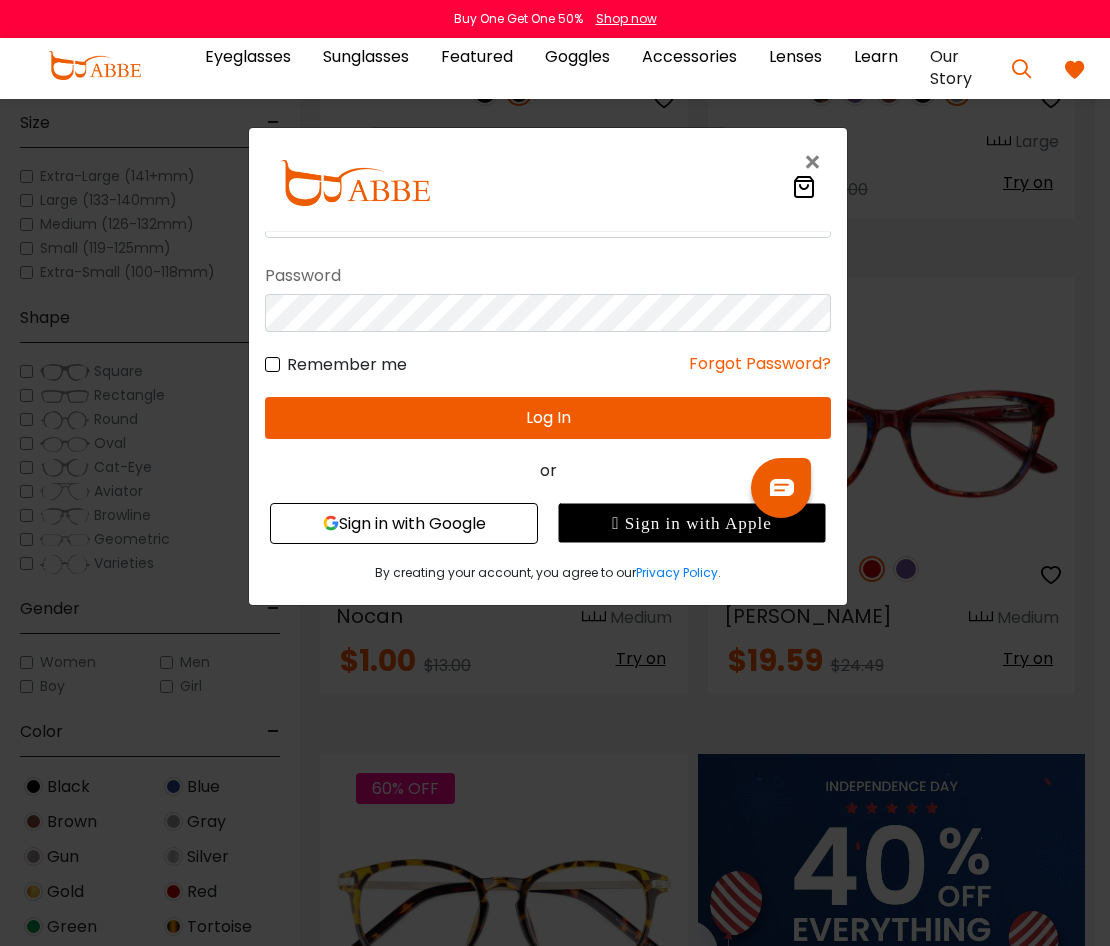 click on "Forgot Password?" at bounding box center [759, 364] 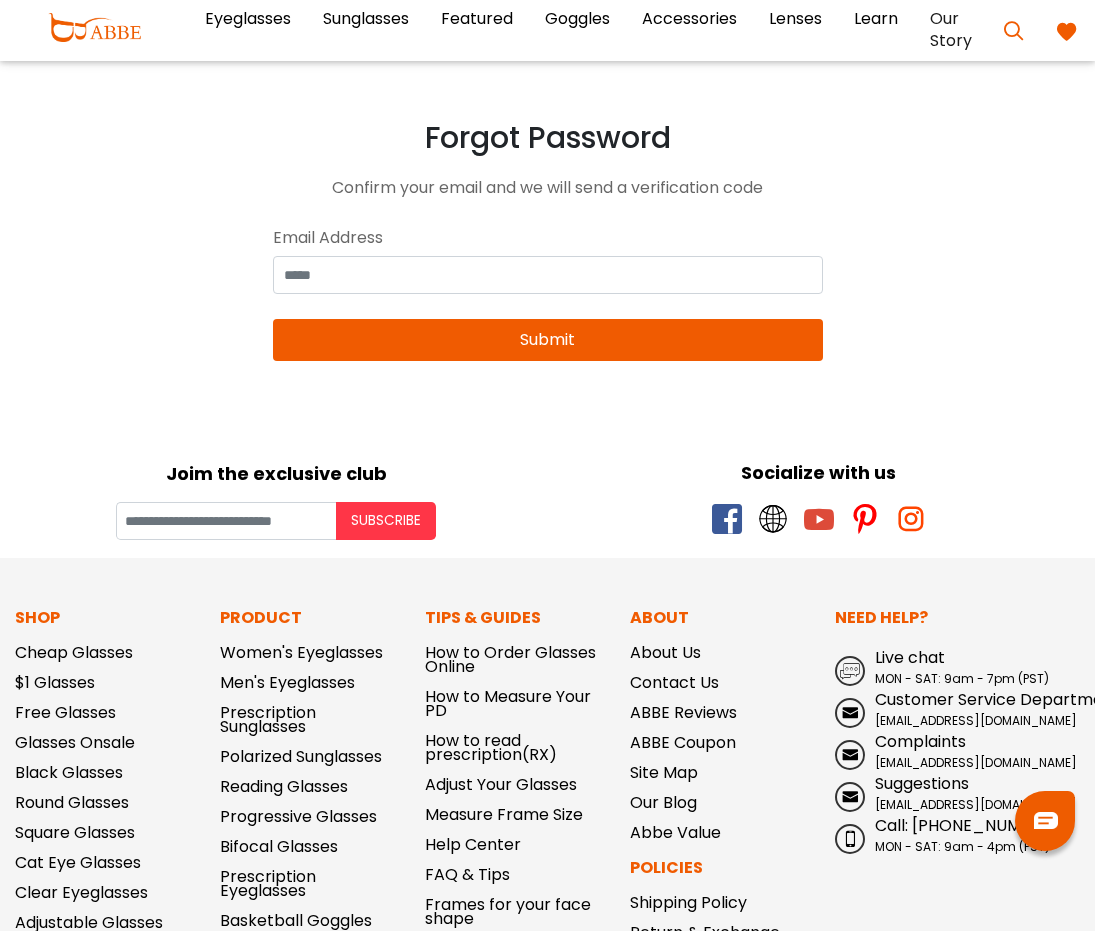 scroll, scrollTop: 0, scrollLeft: 0, axis: both 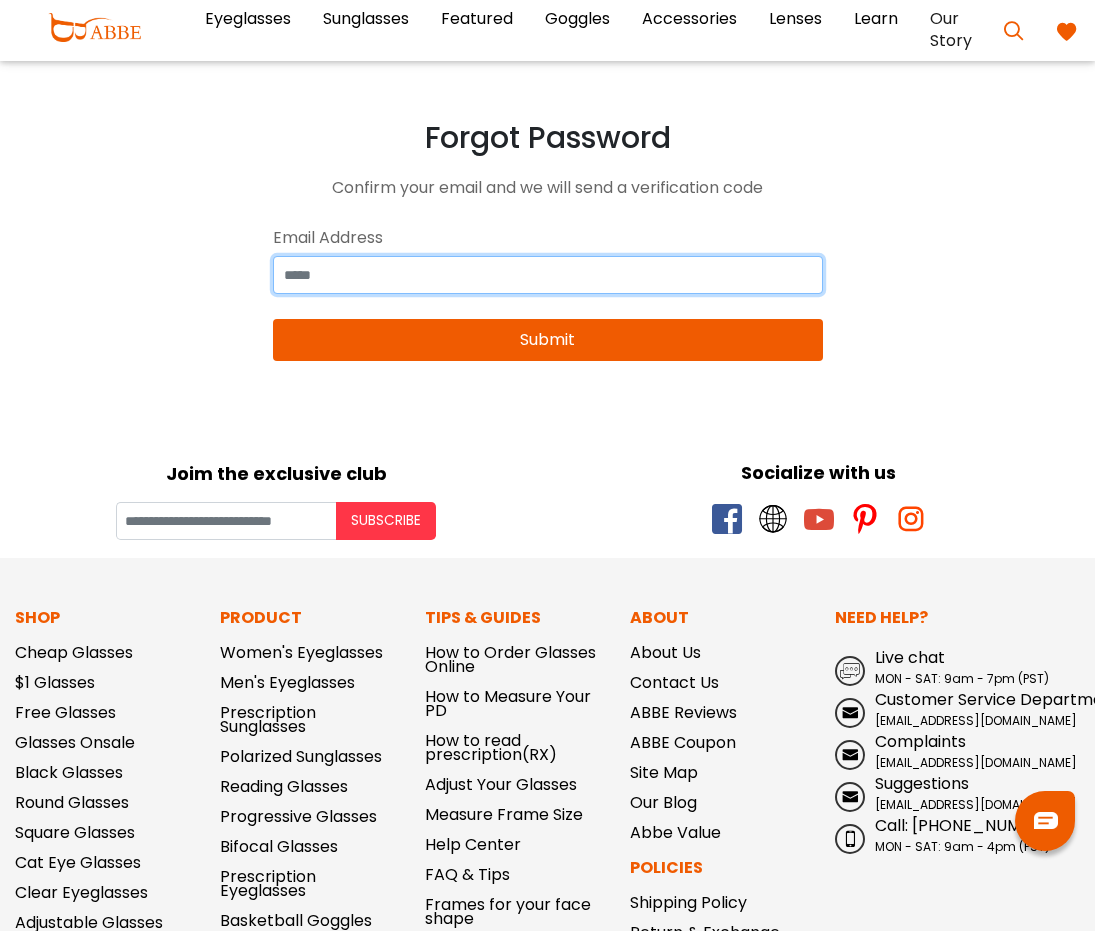 click at bounding box center (548, 275) 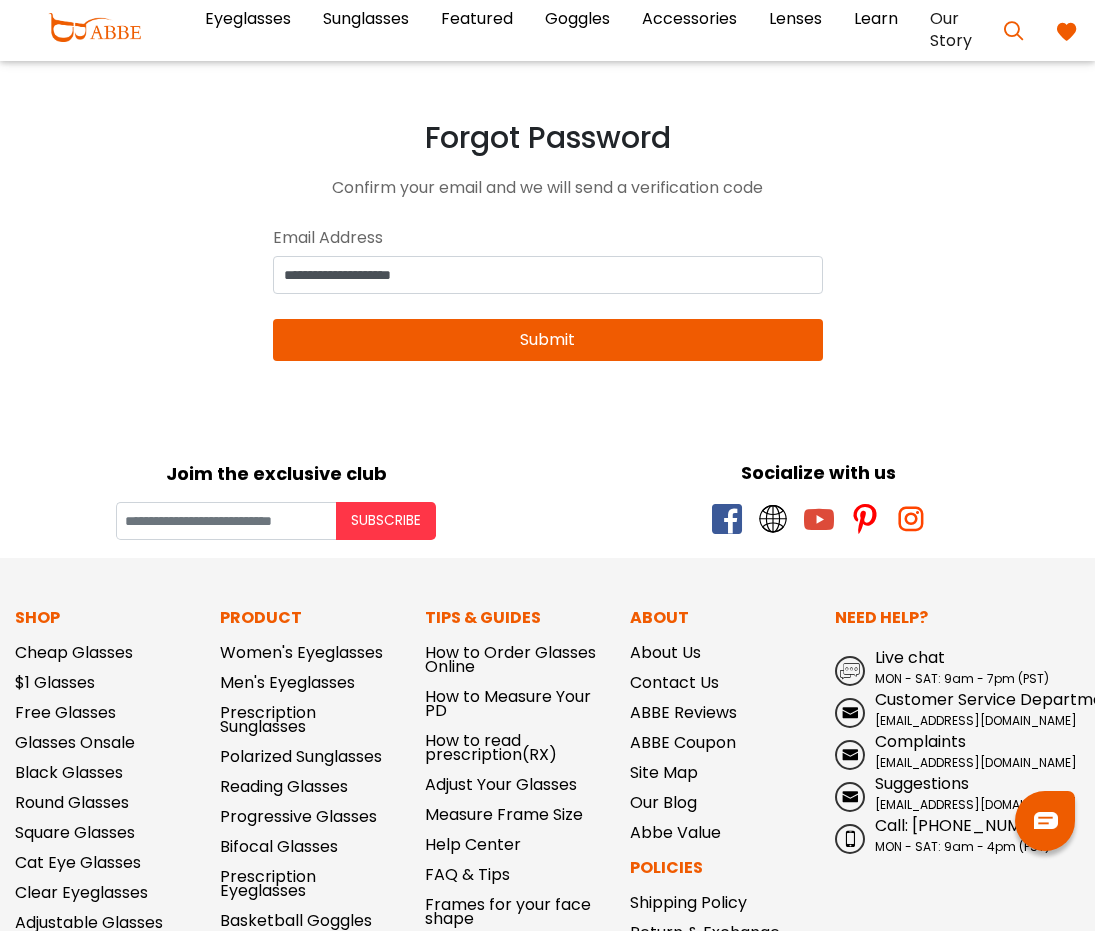 type on "**********" 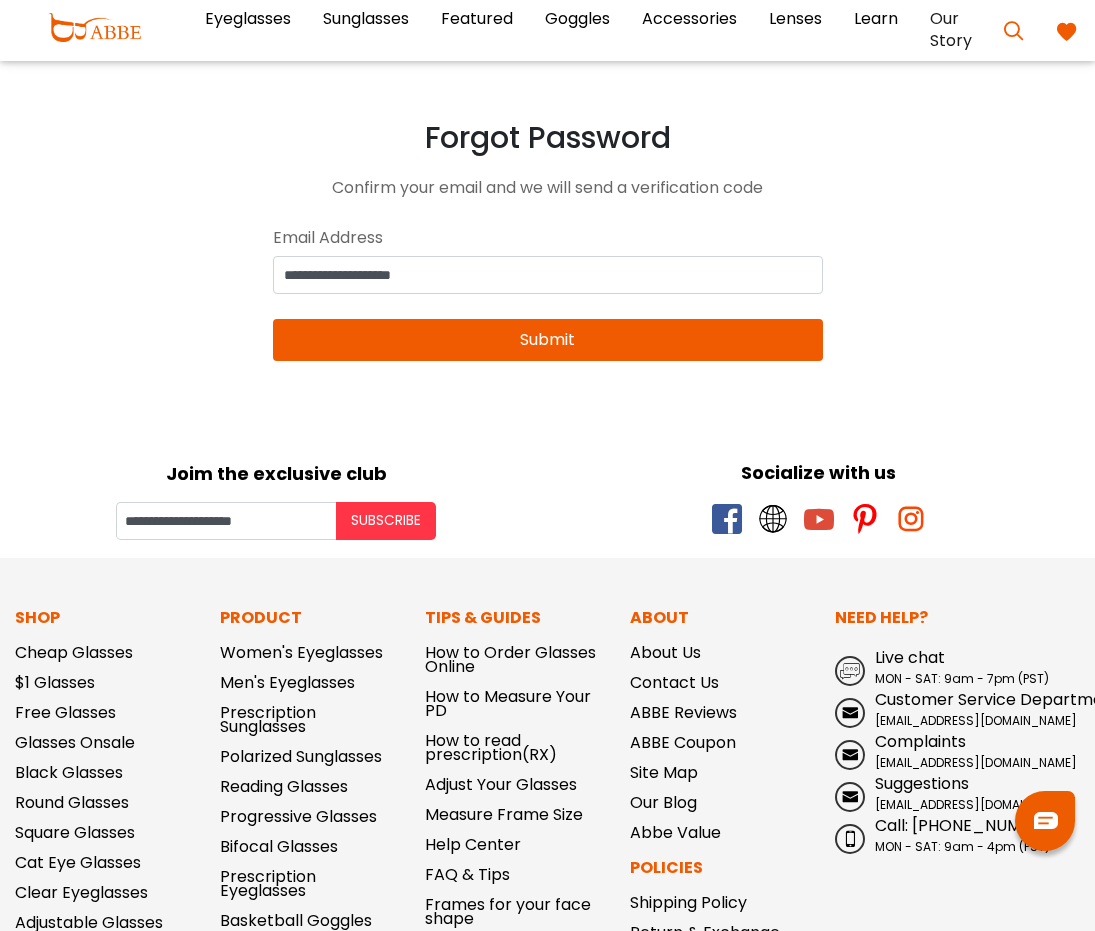 click on "Submit" at bounding box center (548, 340) 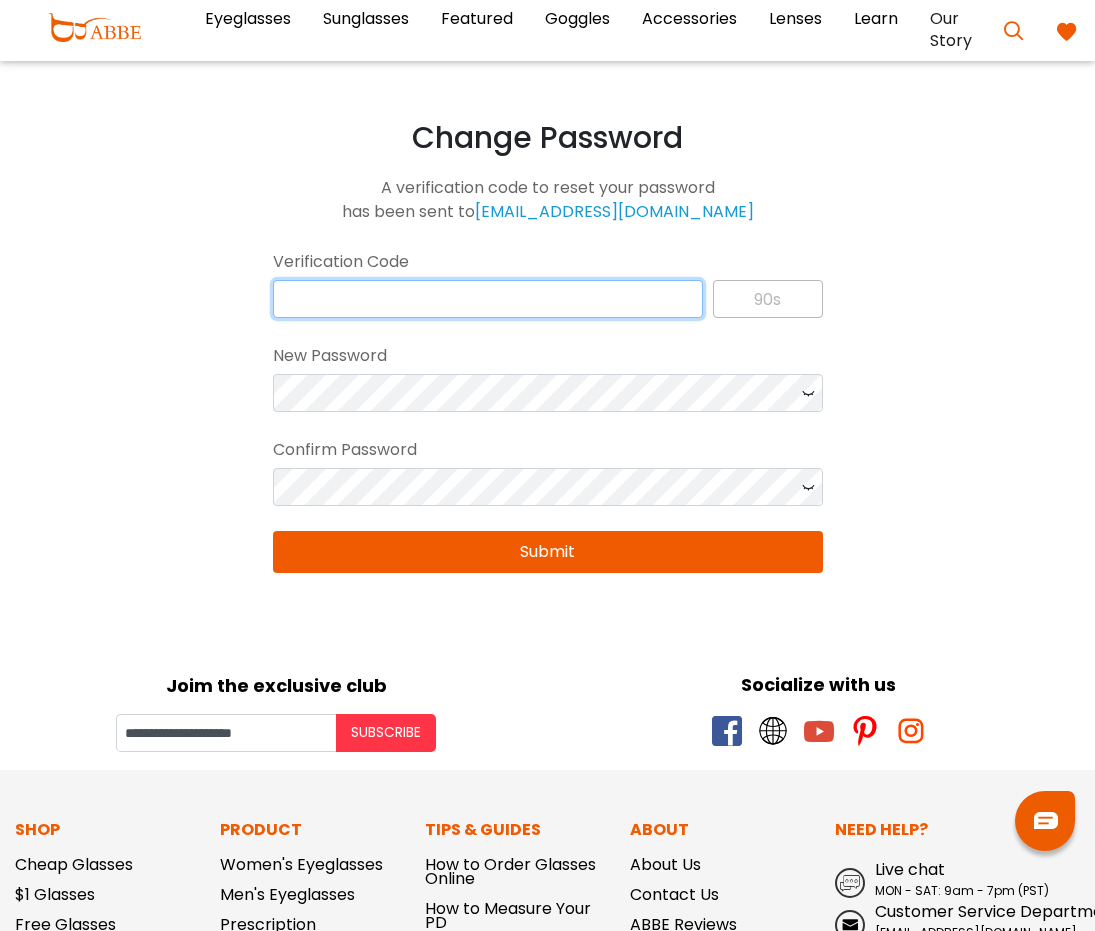 click at bounding box center (488, 299) 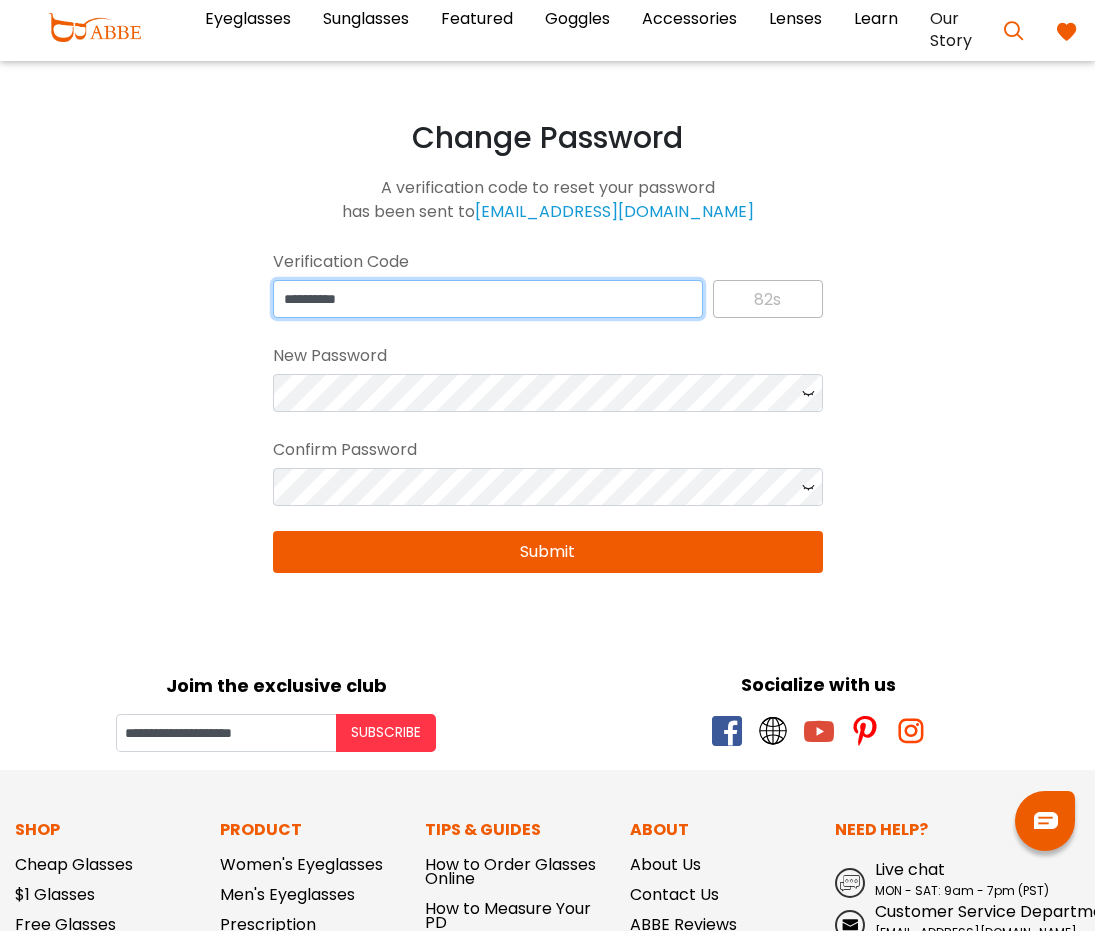 type on "**********" 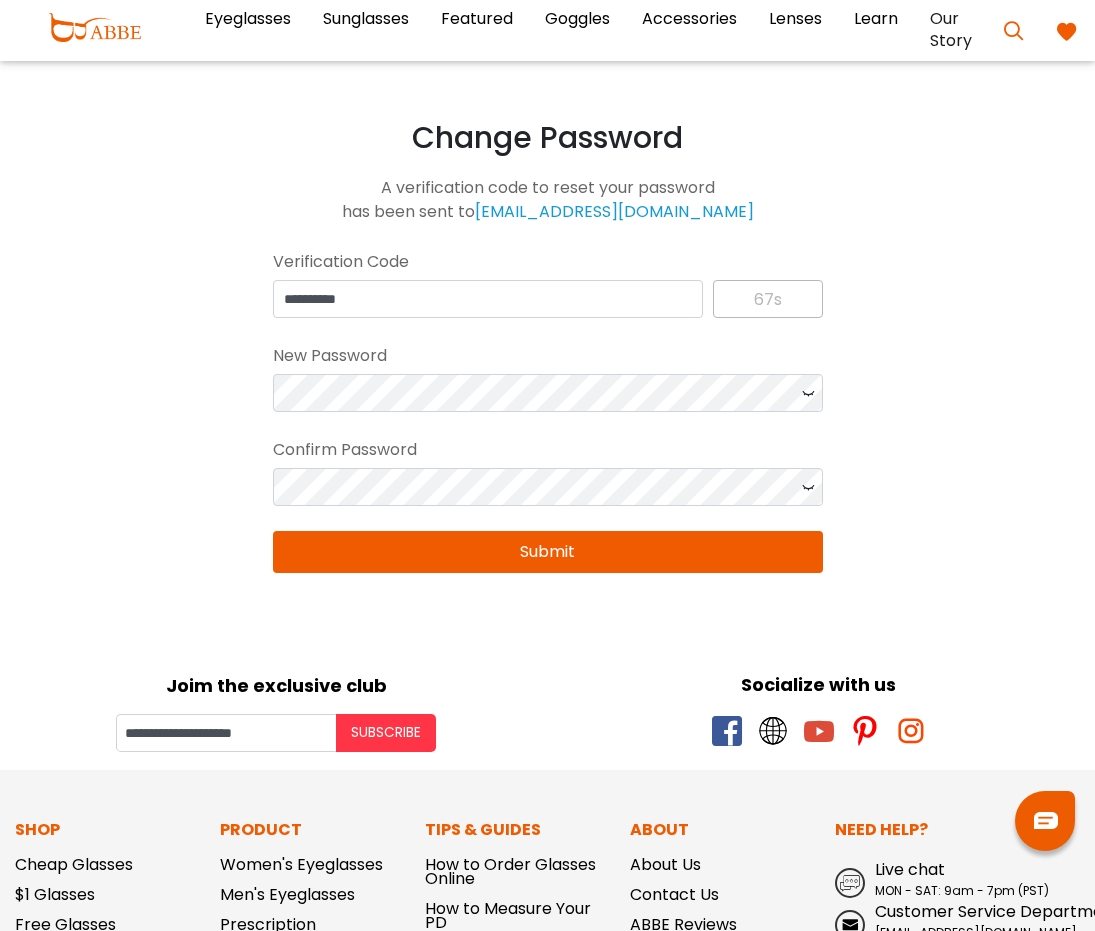 click at bounding box center (808, 393) 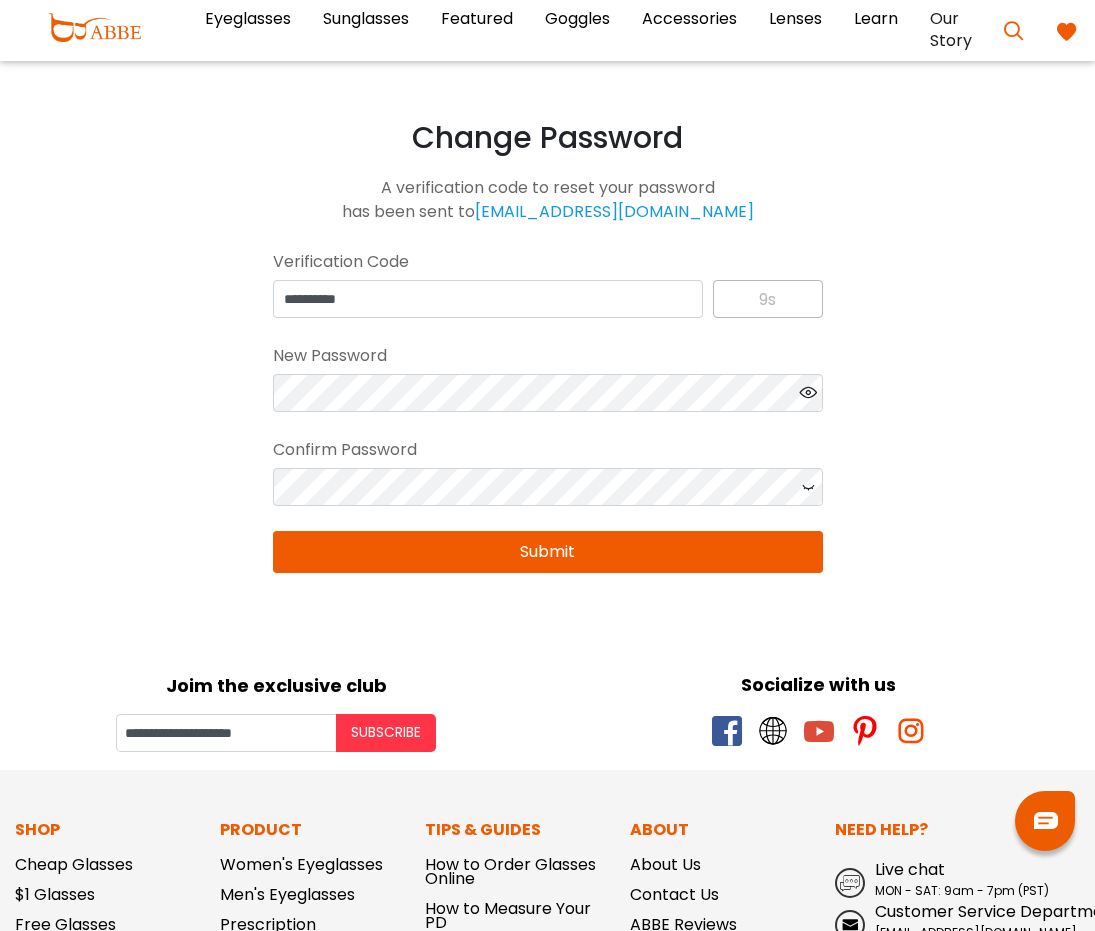 click on "Submit" at bounding box center [548, 552] 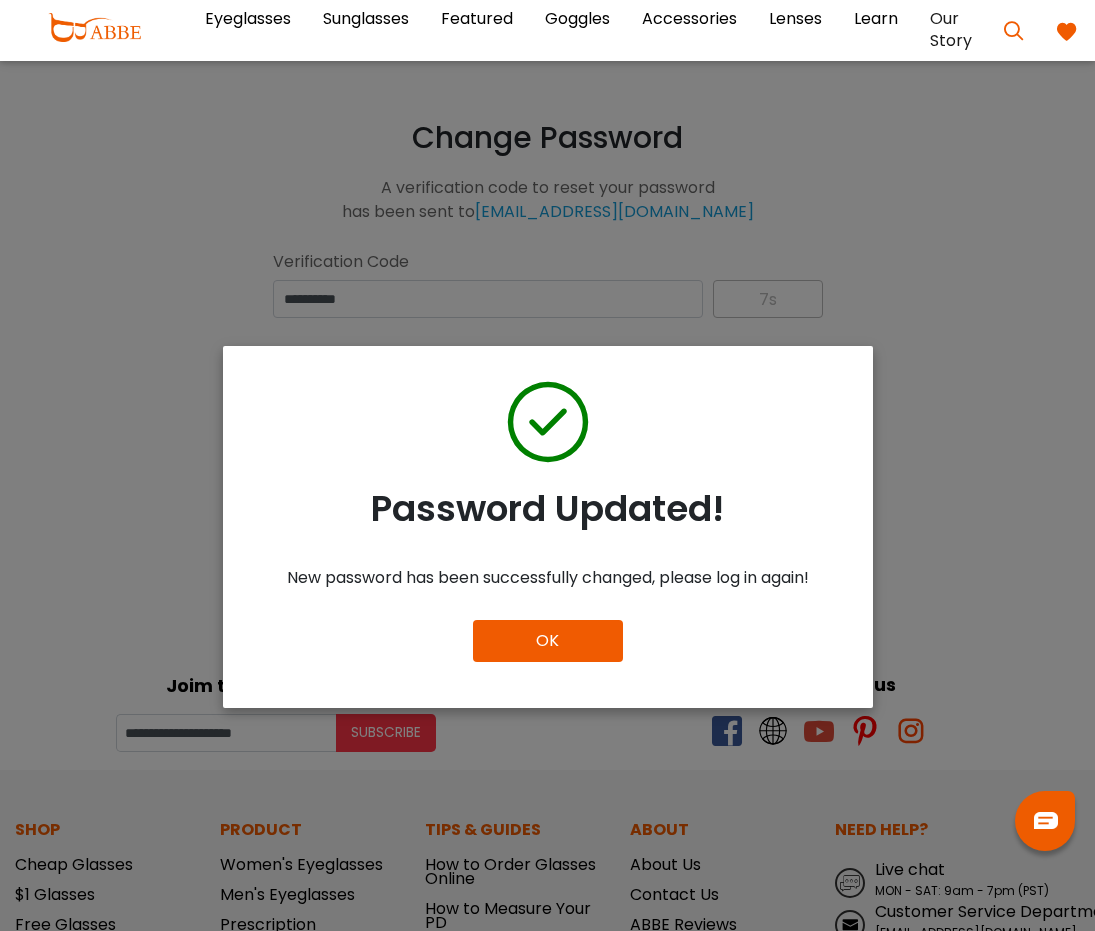 click on "OK" at bounding box center [548, 641] 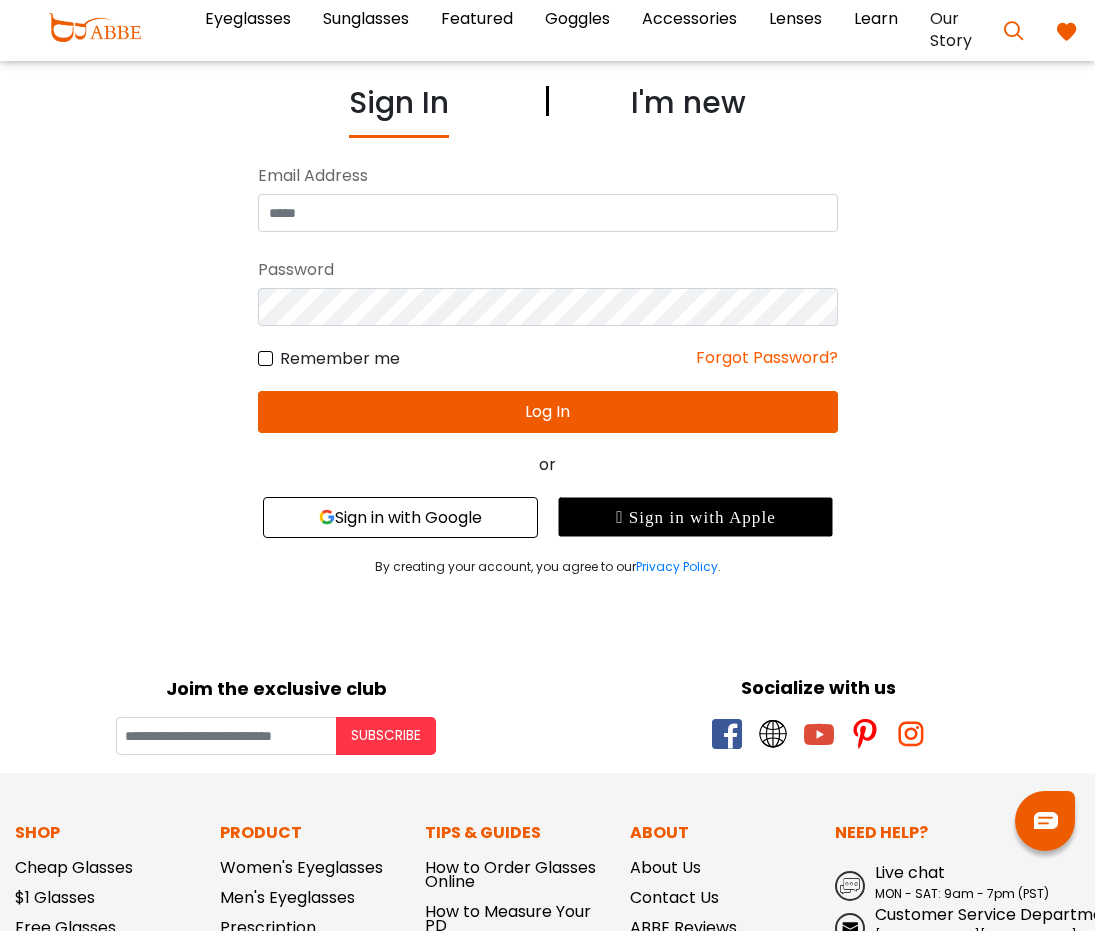 scroll, scrollTop: 0, scrollLeft: 0, axis: both 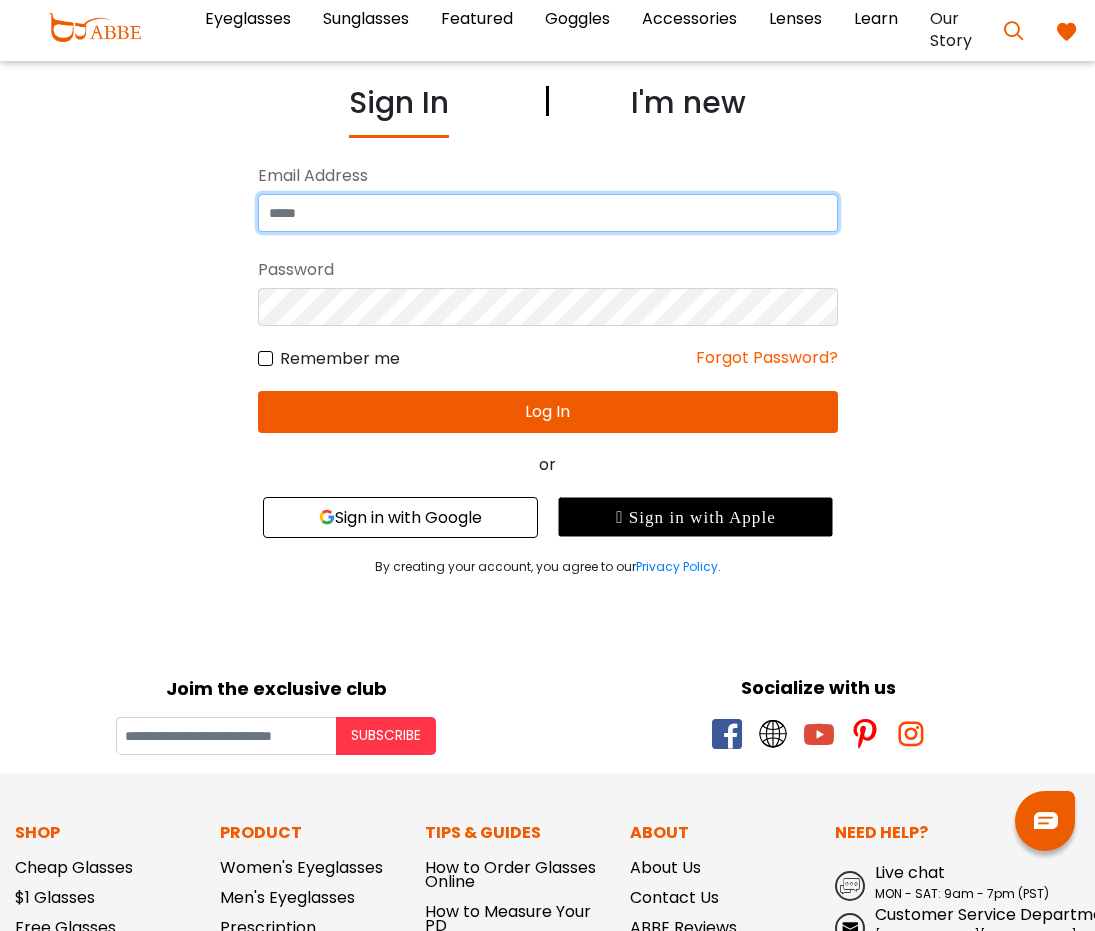 click at bounding box center (548, 213) 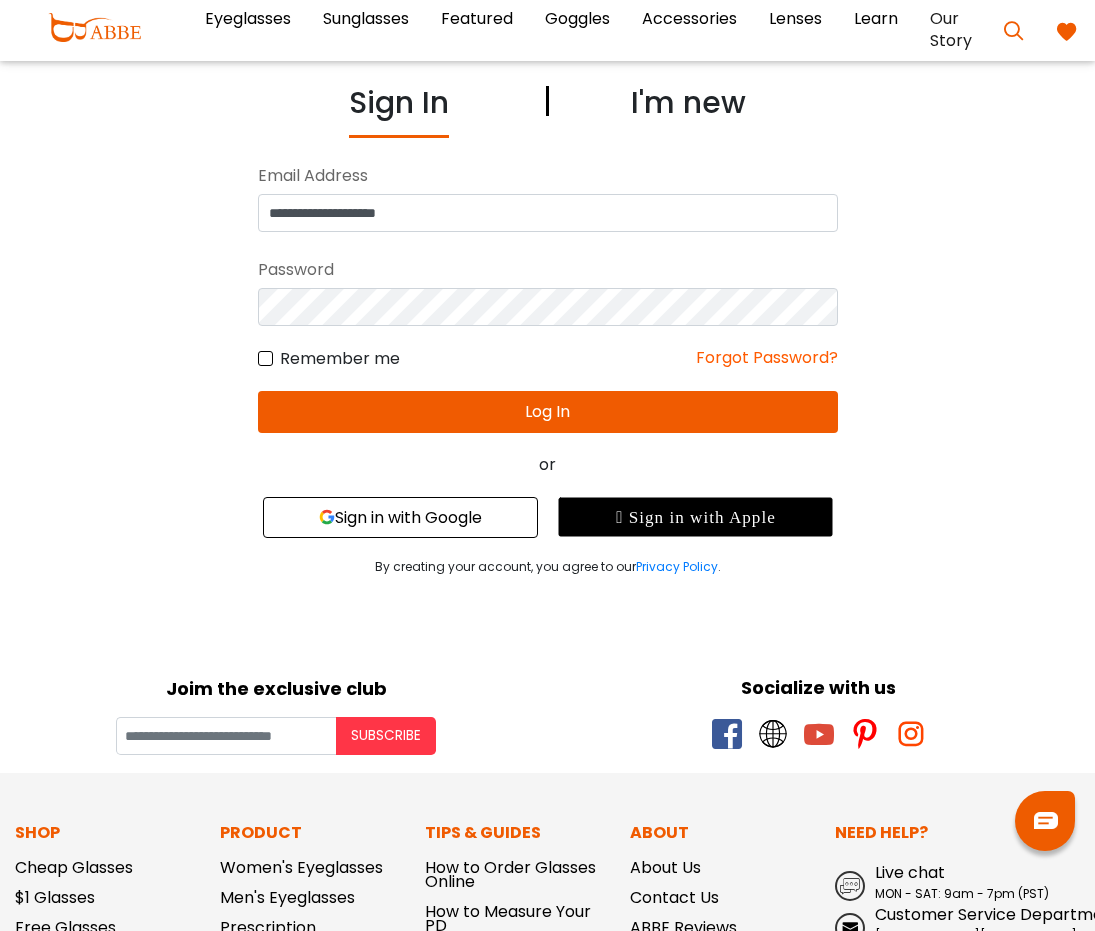 click on "Log In" at bounding box center (548, 412) 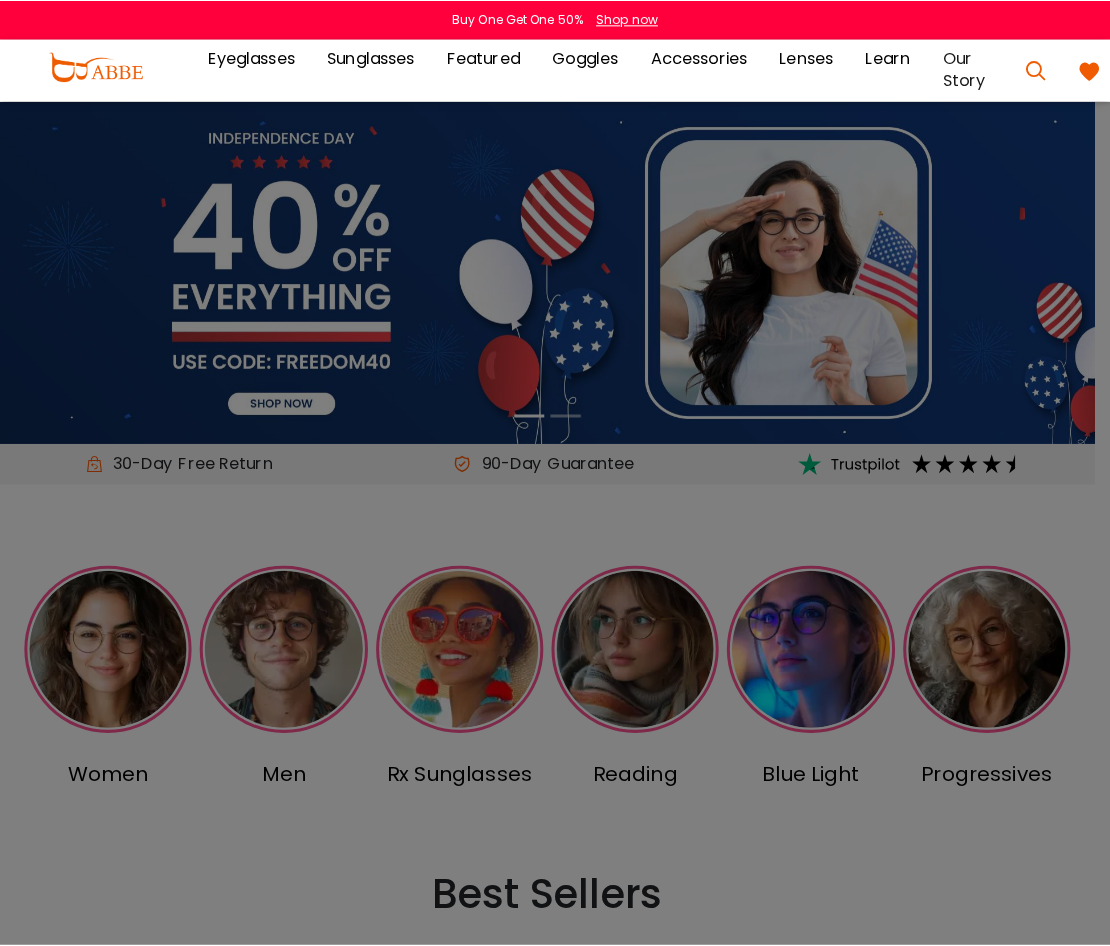 scroll, scrollTop: 0, scrollLeft: 0, axis: both 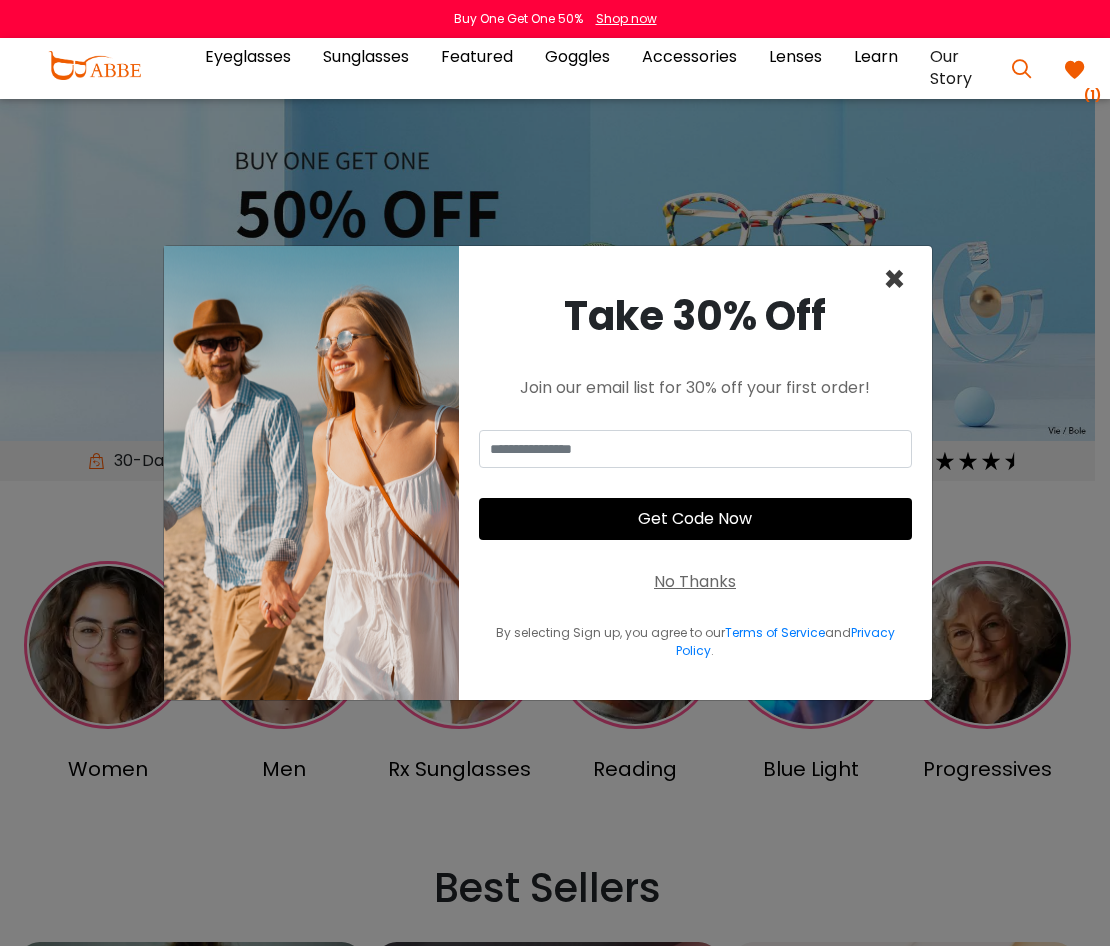 click on "×" at bounding box center [894, 279] 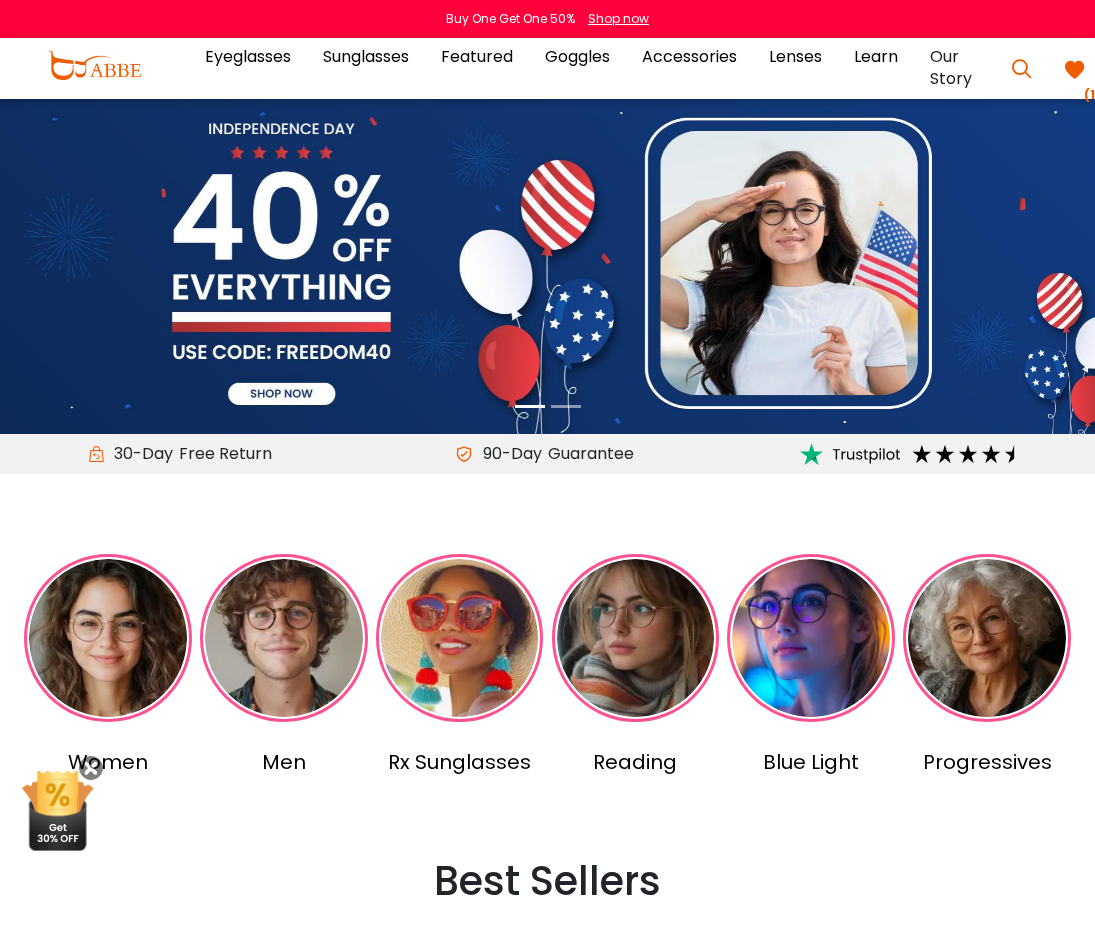 scroll, scrollTop: 0, scrollLeft: 0, axis: both 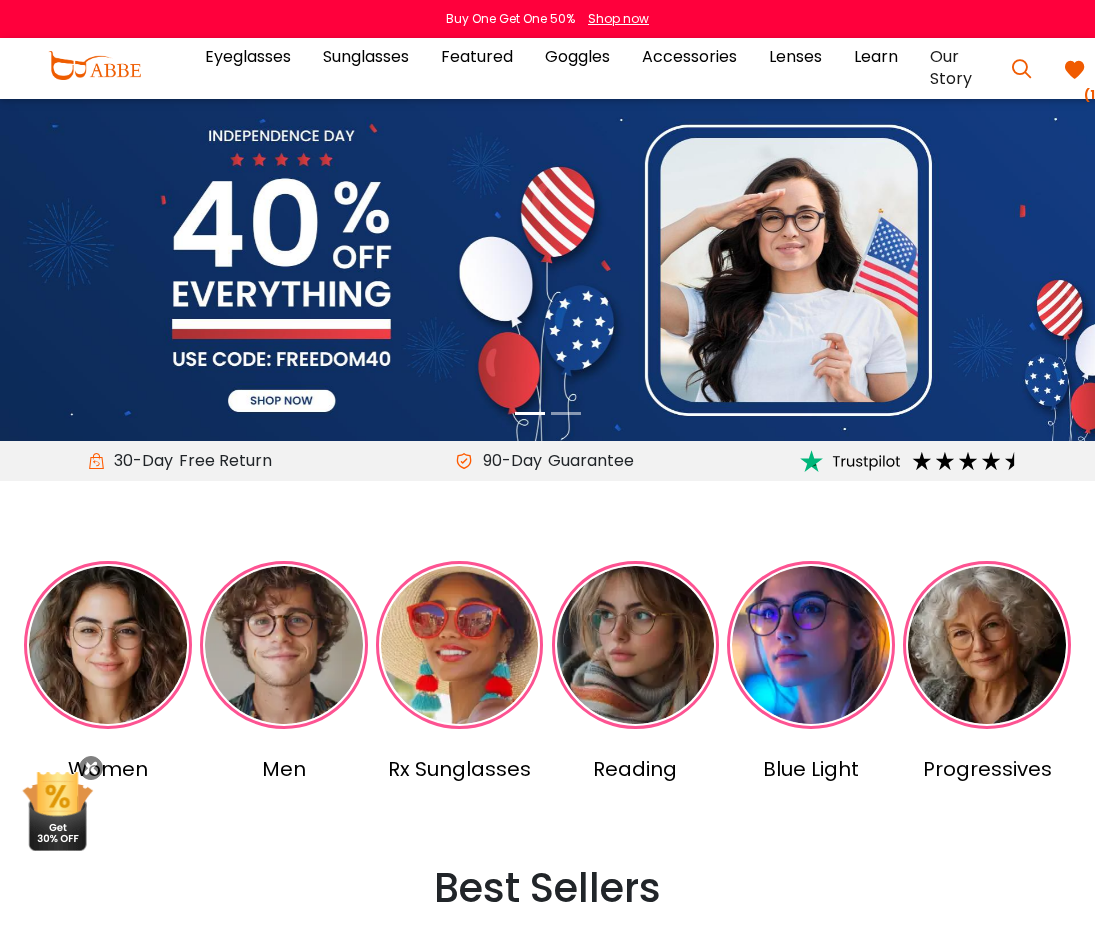 click at bounding box center [547, 270] 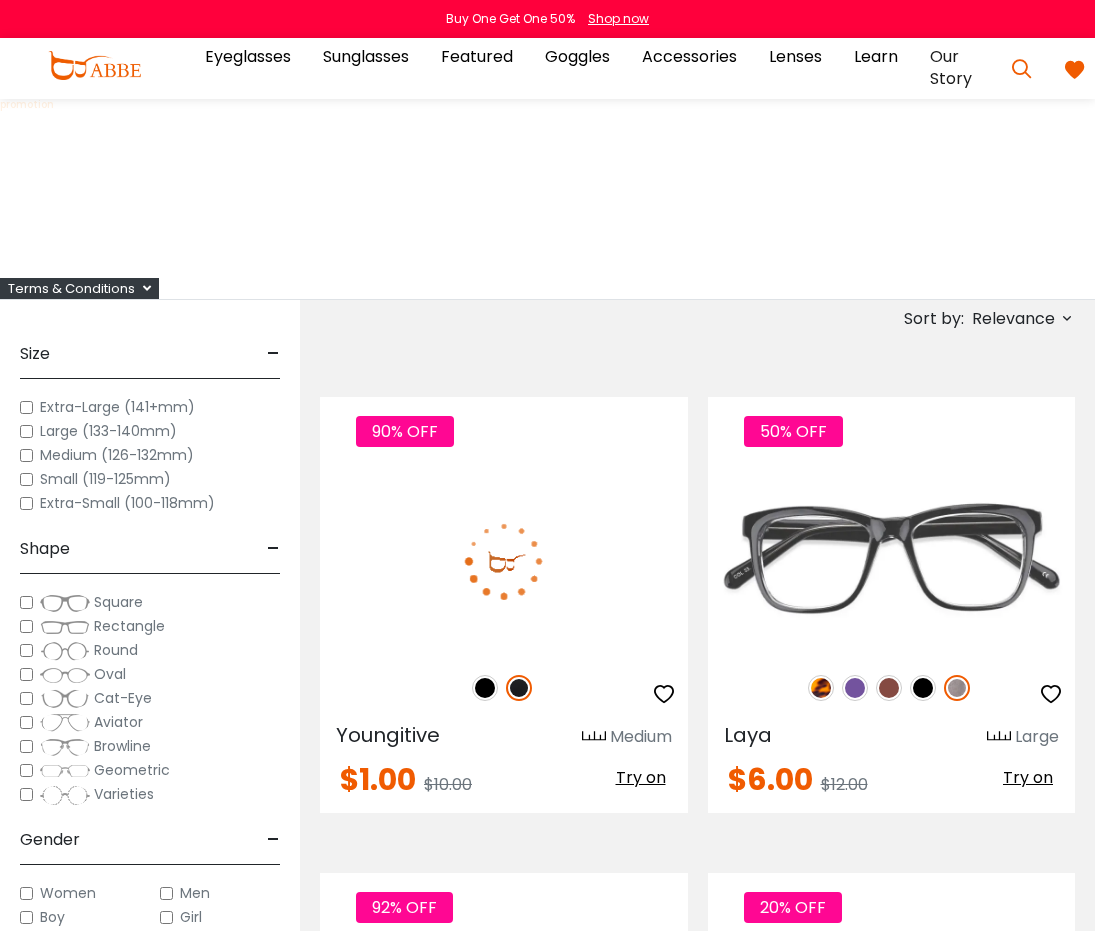 scroll, scrollTop: 0, scrollLeft: 0, axis: both 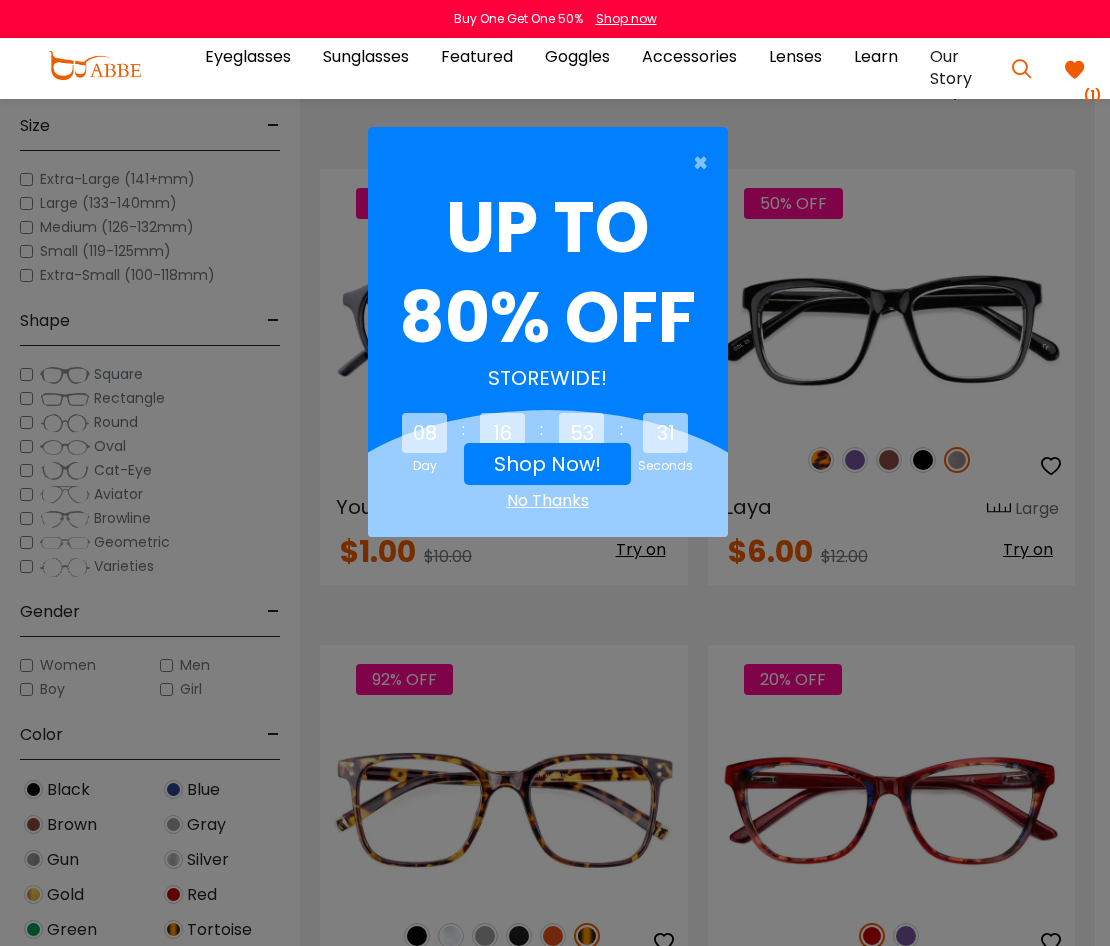 click on "UP TO 80% OFF
STOREWIDE!
08
Day
:
16
Hours
:
53
Minutes
:
31
Seconds
Shop Now!
No Thanks" at bounding box center (548, 352) 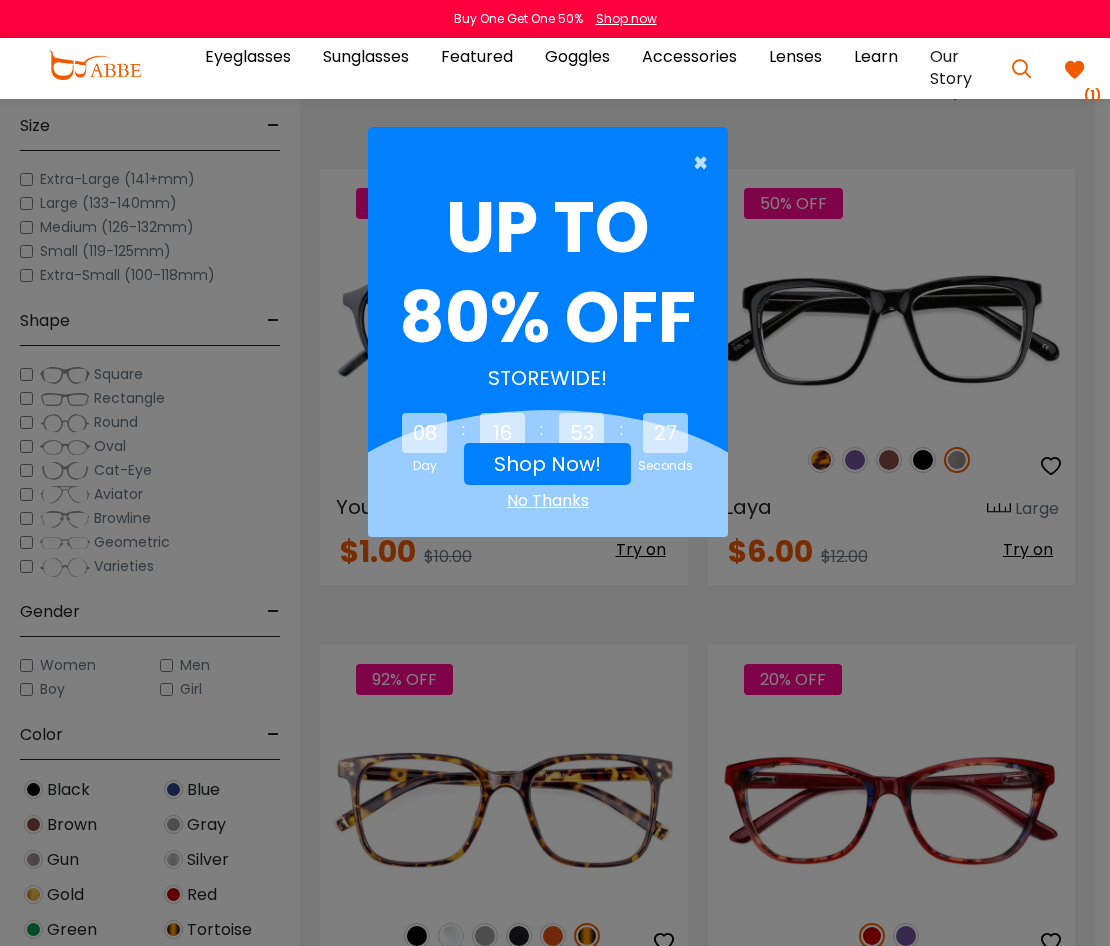 click on "×" at bounding box center (538, 163) 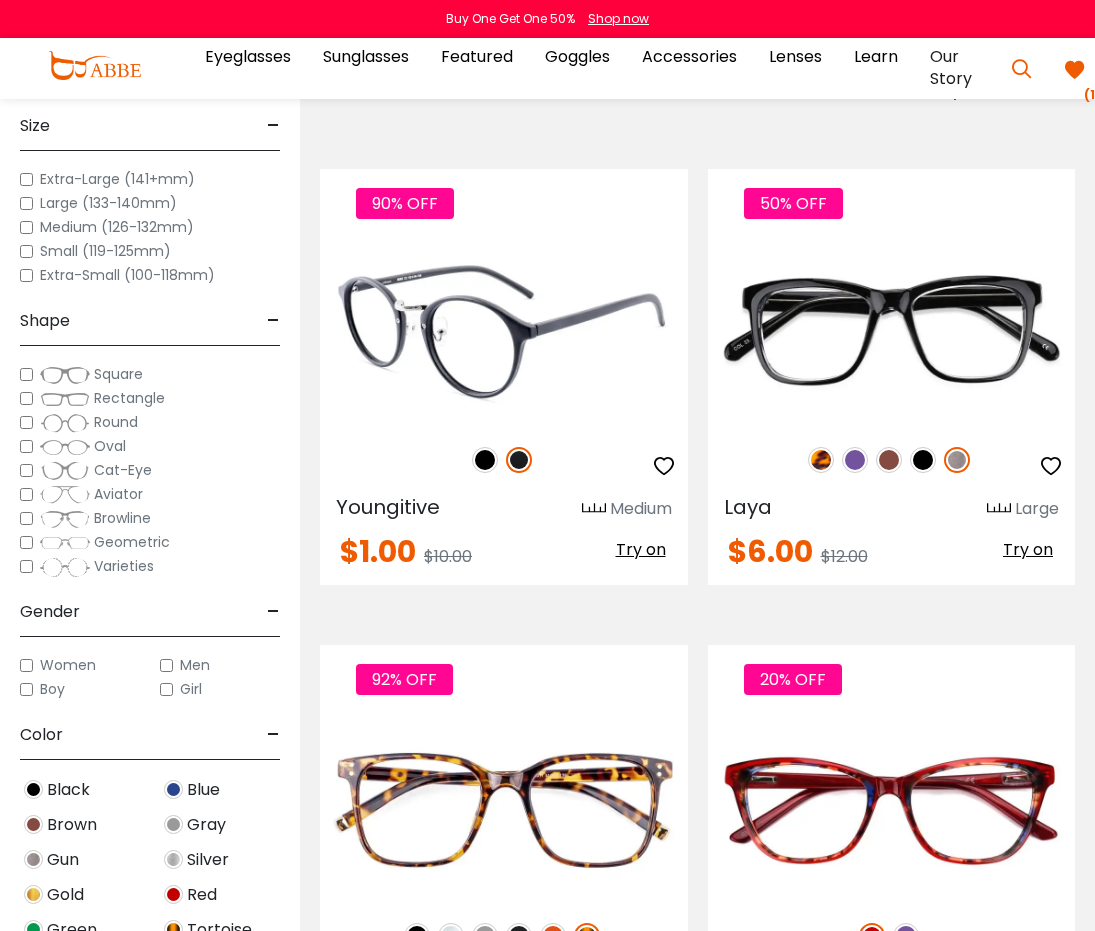 click at bounding box center [519, 460] 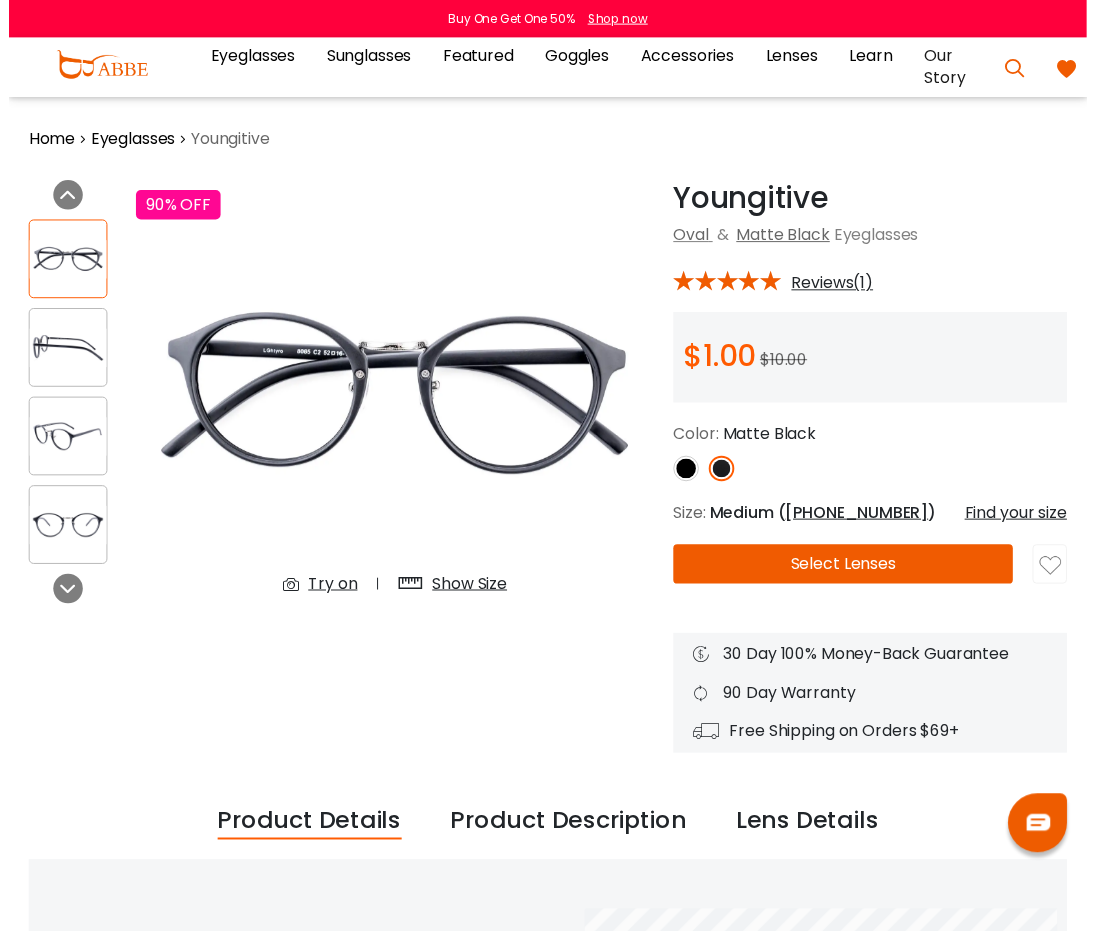 scroll, scrollTop: 0, scrollLeft: 0, axis: both 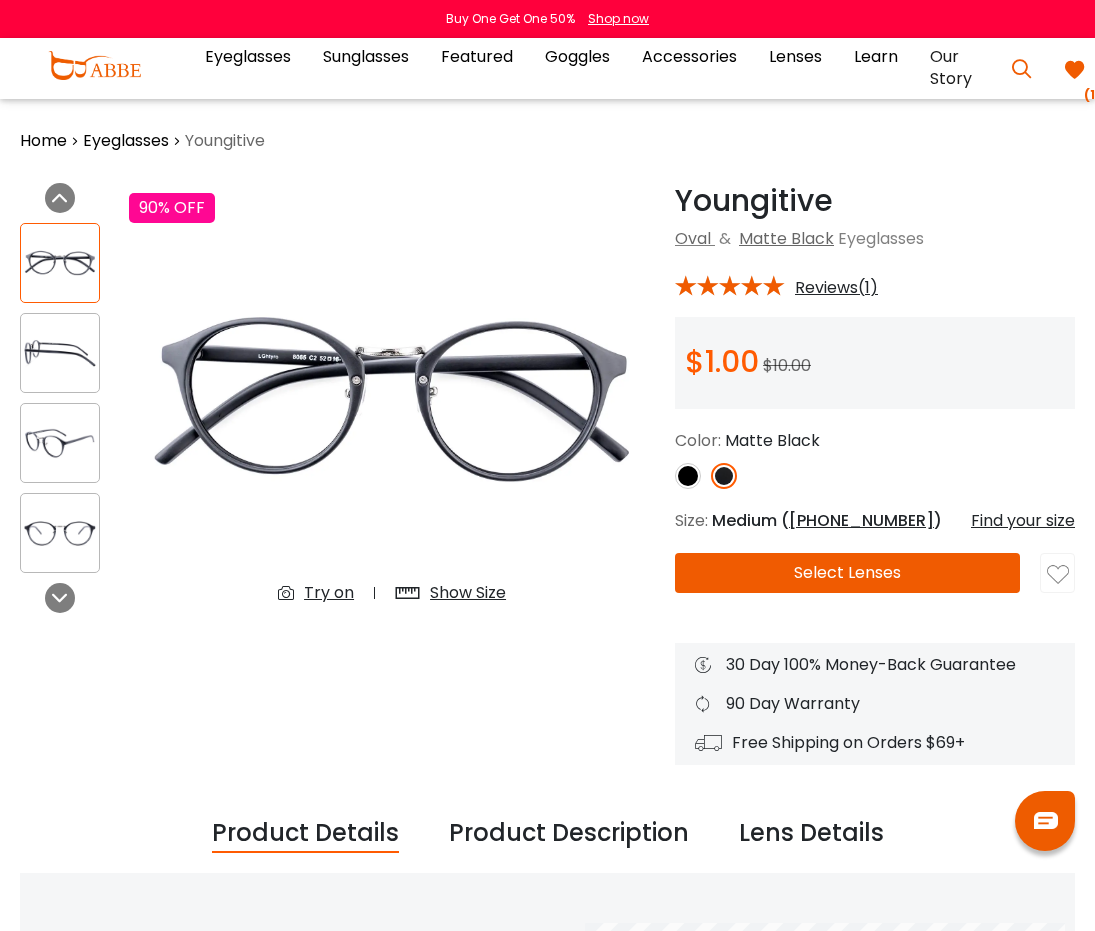 click on "Select Lenses" at bounding box center (847, 573) 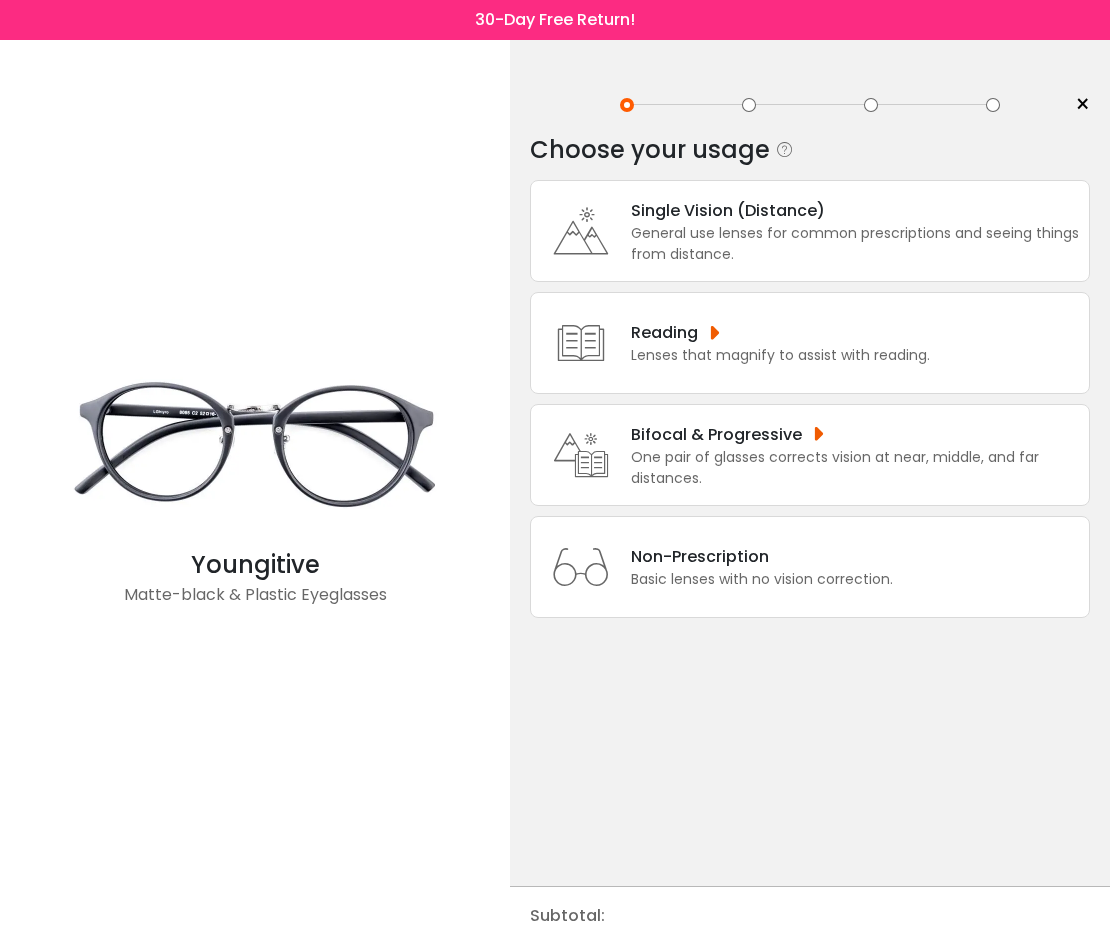 scroll, scrollTop: 0, scrollLeft: 0, axis: both 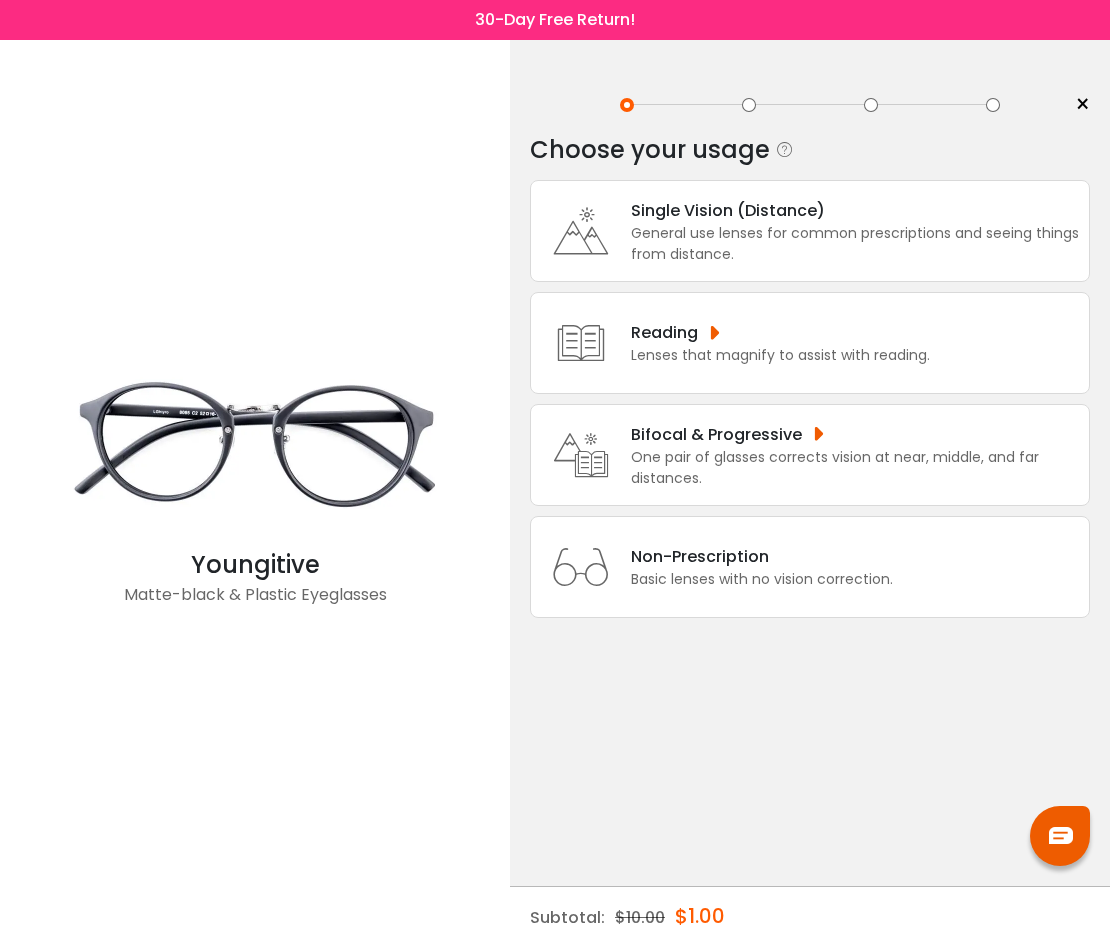 click on "Basic lenses with no vision correction." at bounding box center [762, 579] 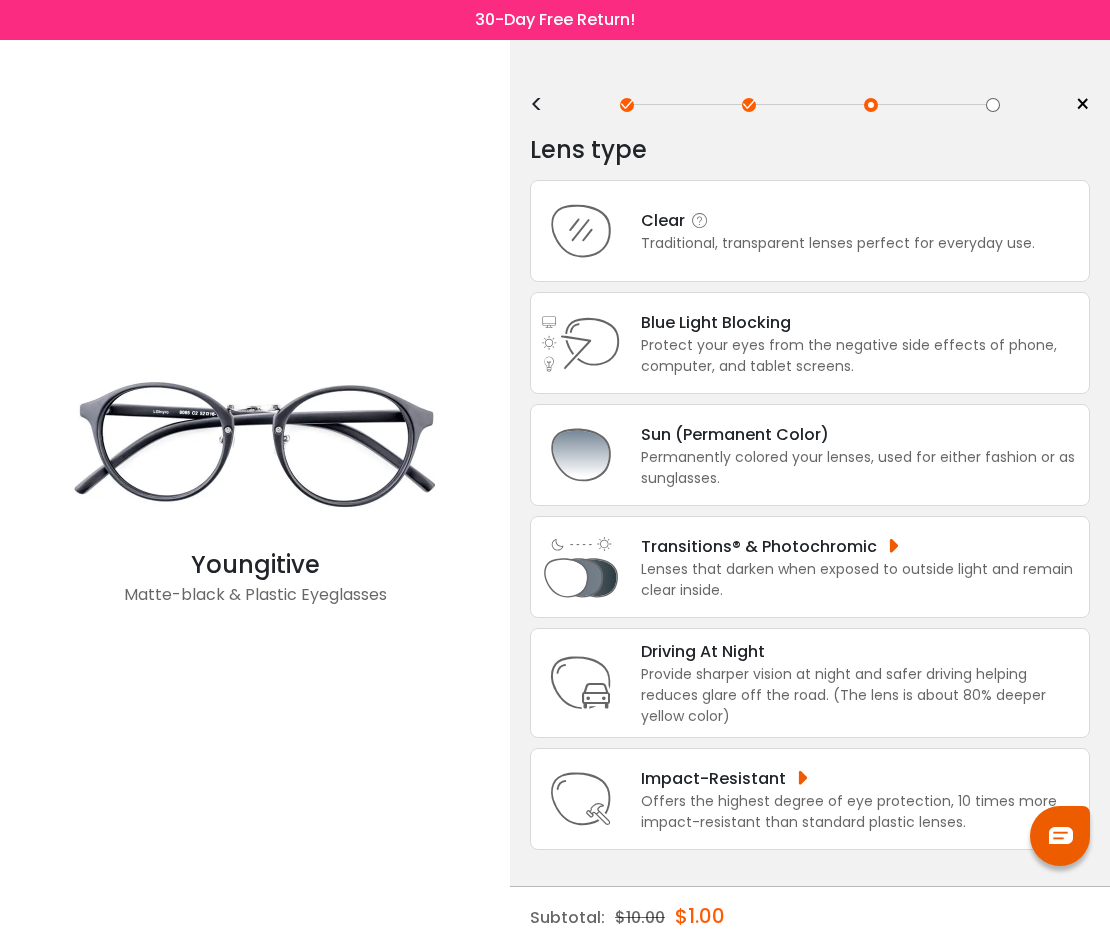 click on "Clear" at bounding box center (838, 220) 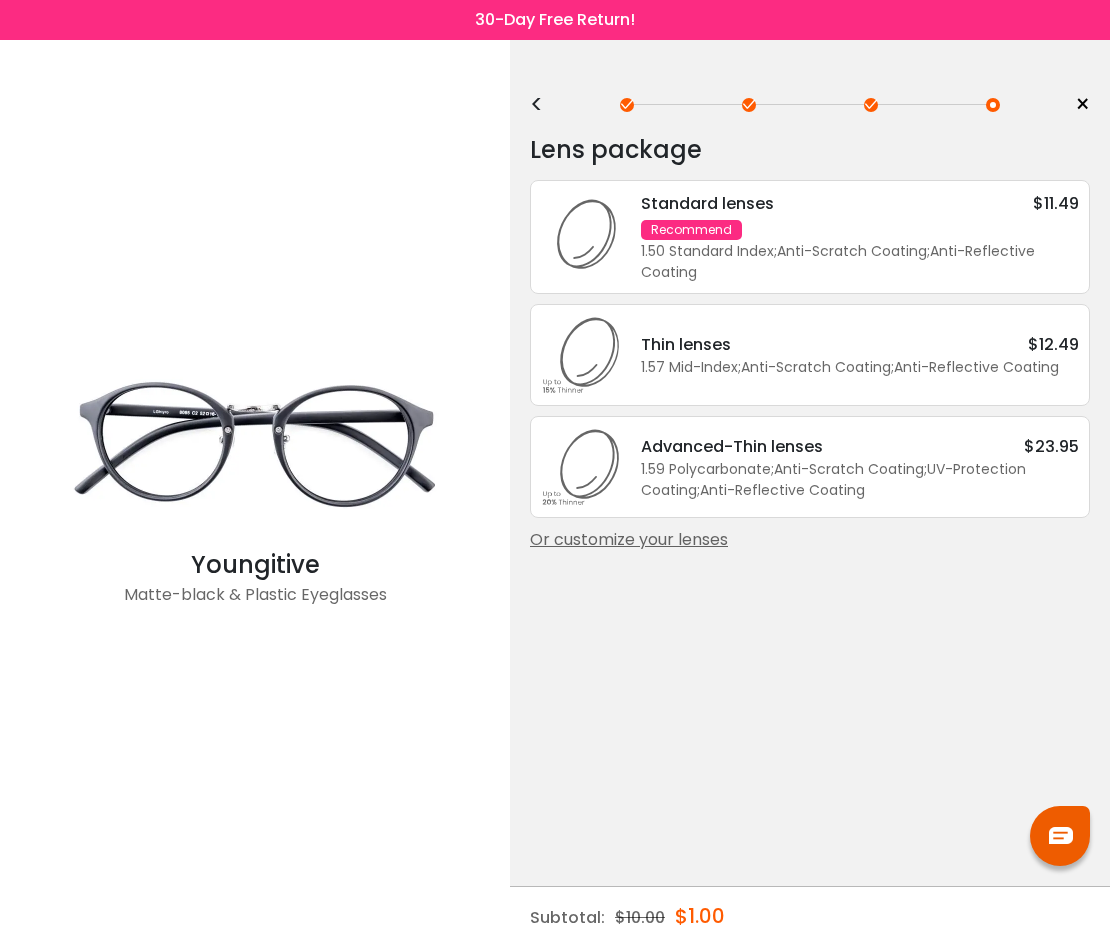 click on "Or customize your lenses" at bounding box center [810, 540] 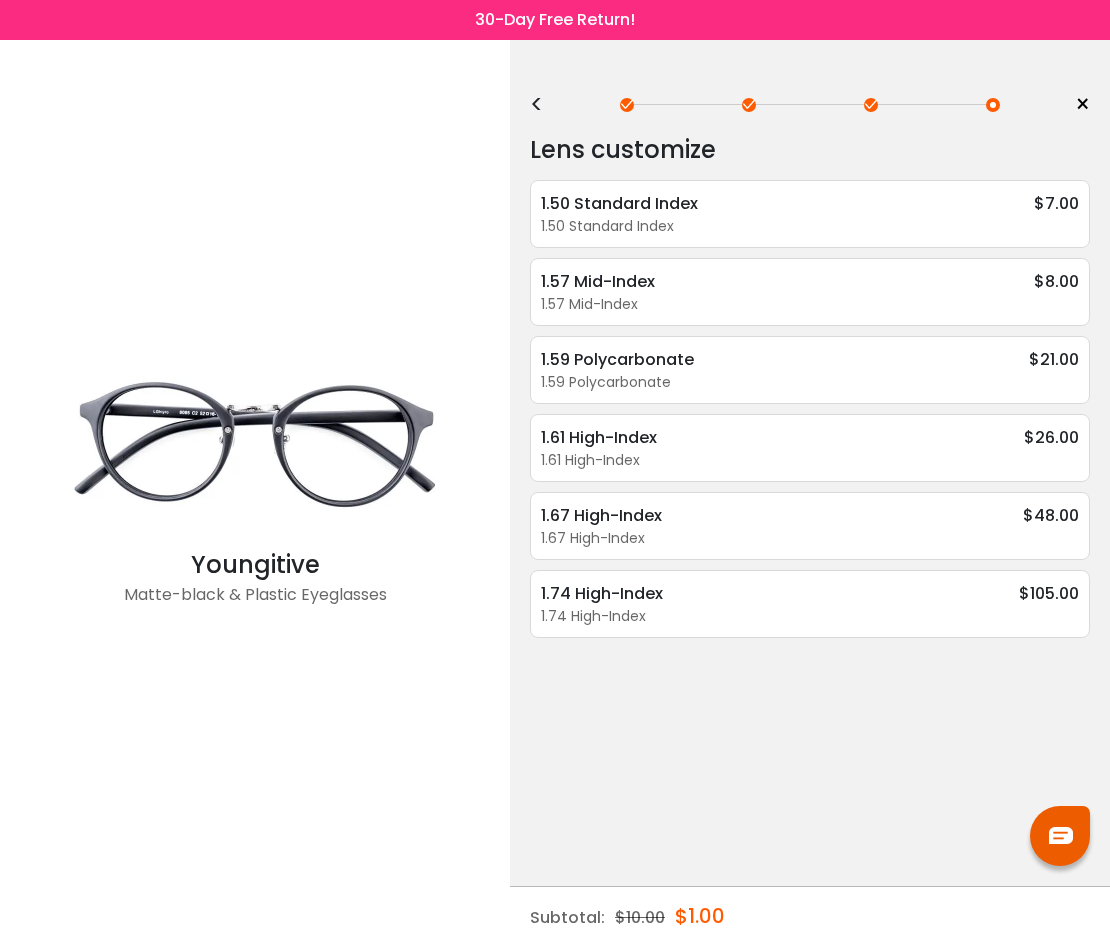click on "1.50 Standard Index
$7.00" at bounding box center [810, 203] 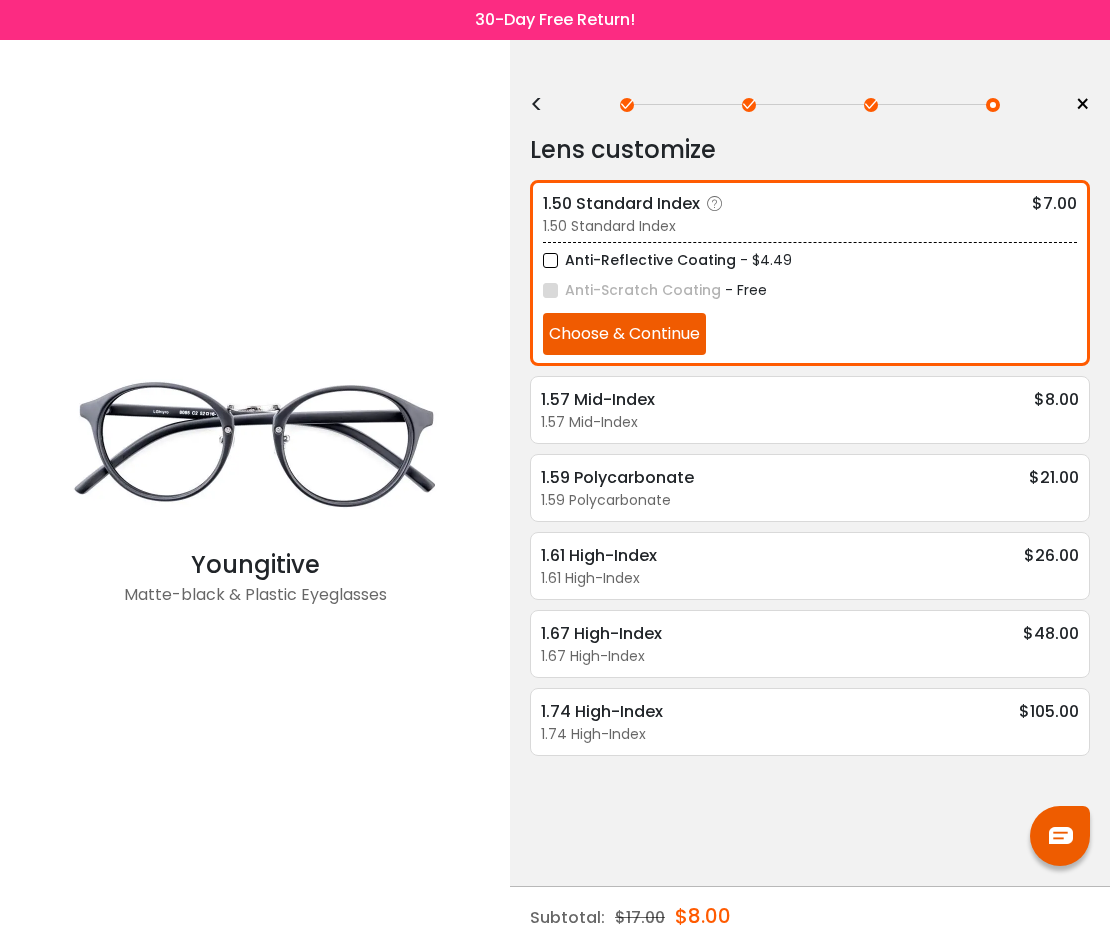 click on "Choose & Continue" at bounding box center [624, 334] 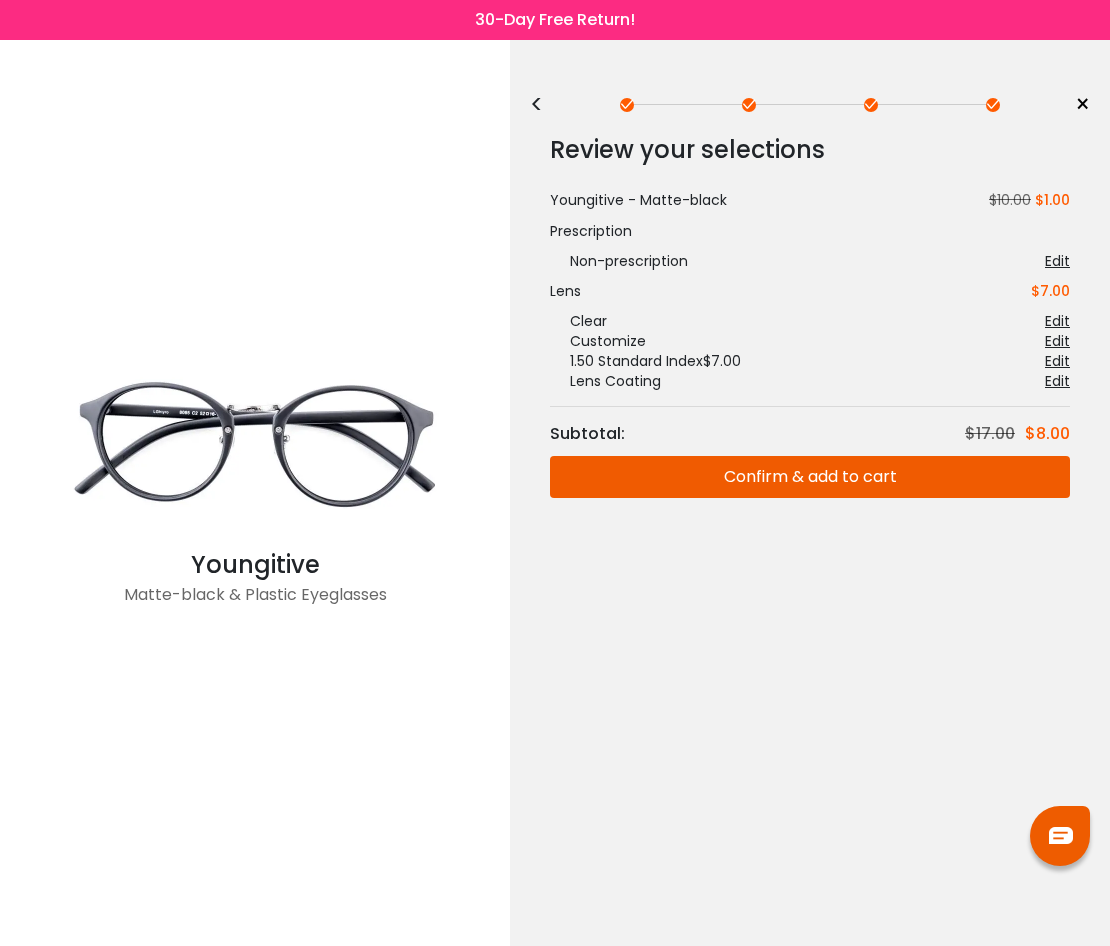 click on "<" at bounding box center (545, 105) 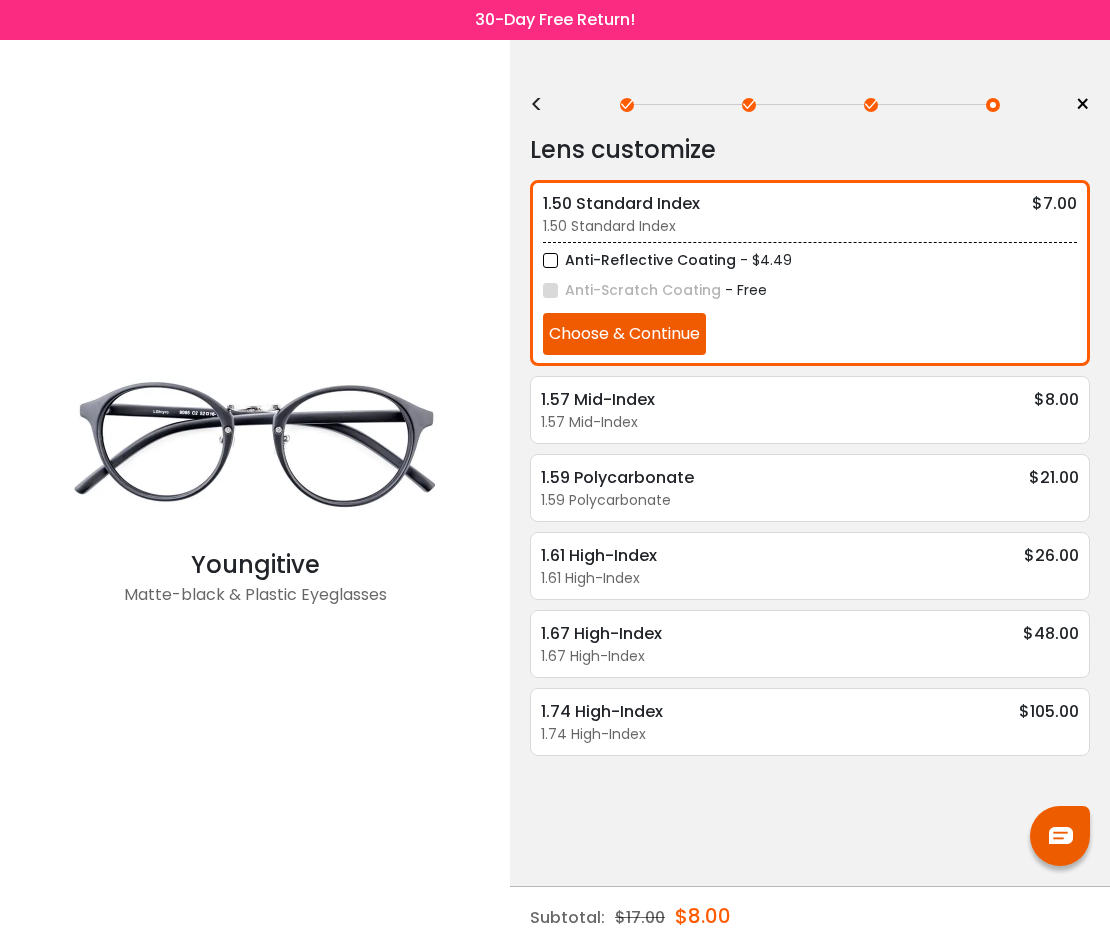 click on "<
×
Choose your usage
Single Vision (Distance)
This lens helps you see details at a distance.
It is usually indicated by a (-) next to the numbers under the “sphere” category of your prescription.
Readers
"Reader" and "Intermediate" lenses have prescriptions starting with a plus ( + )
sign and are designed for those who have trouble focusing their eyes while reading.
These lenses are designed to help correct farsightedness caused by hyperopia or presbyopia.
Multifocal
Non-prescription
Readers" at bounding box center [810, 493] 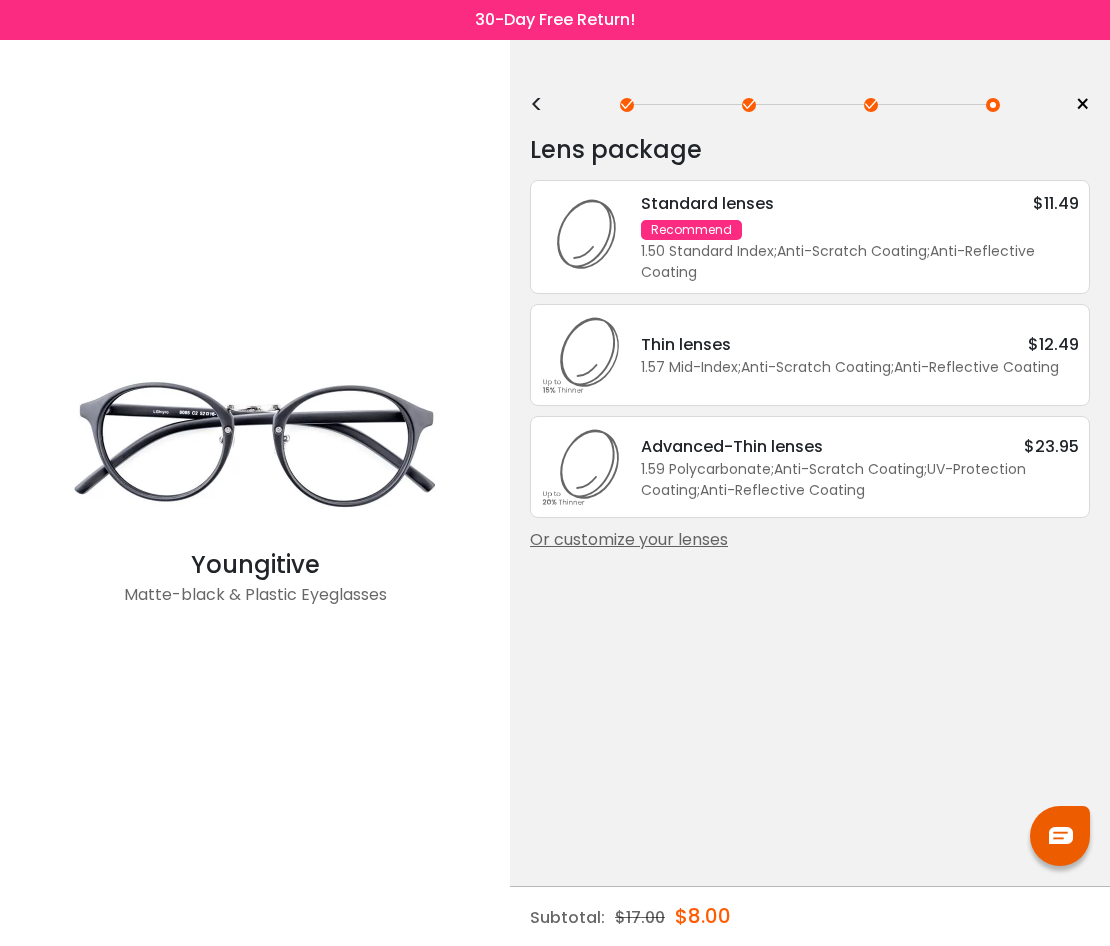 click on "<" at bounding box center (545, 105) 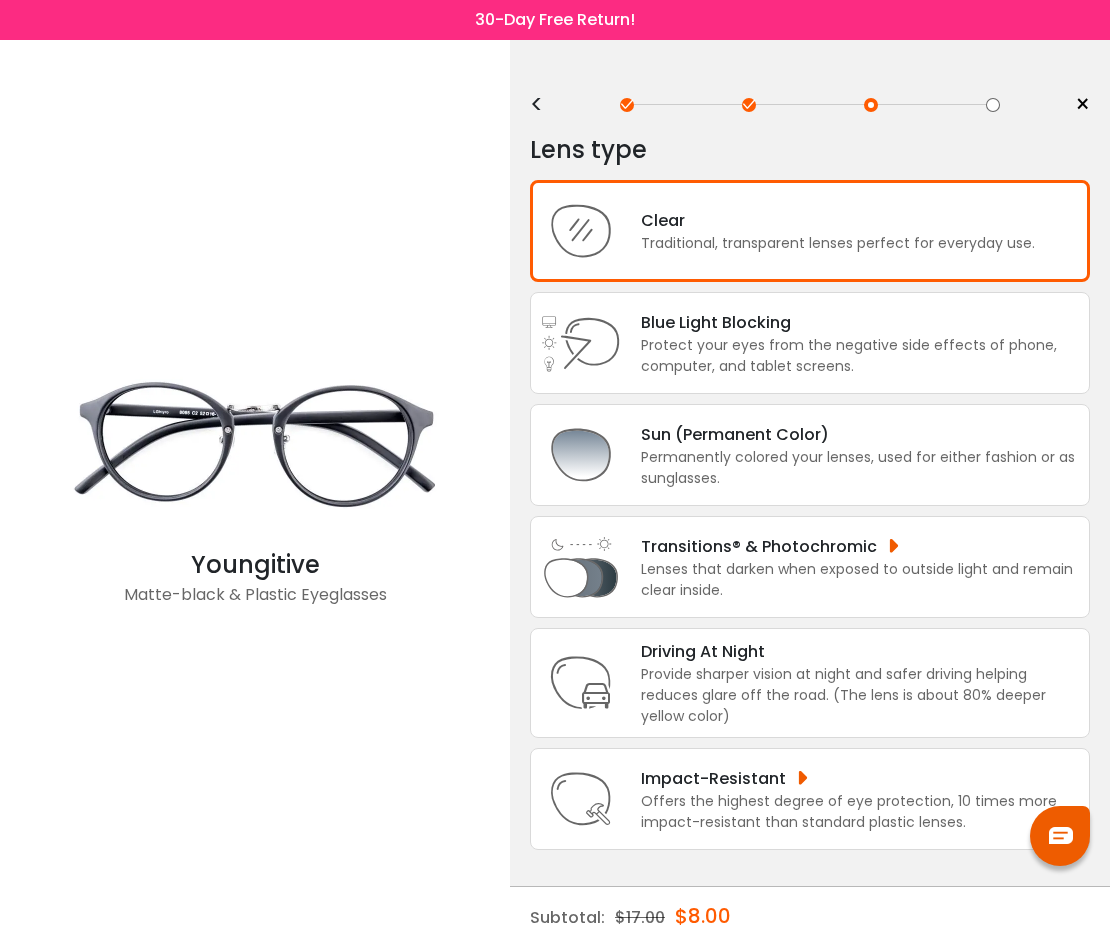click on "<" at bounding box center (545, 105) 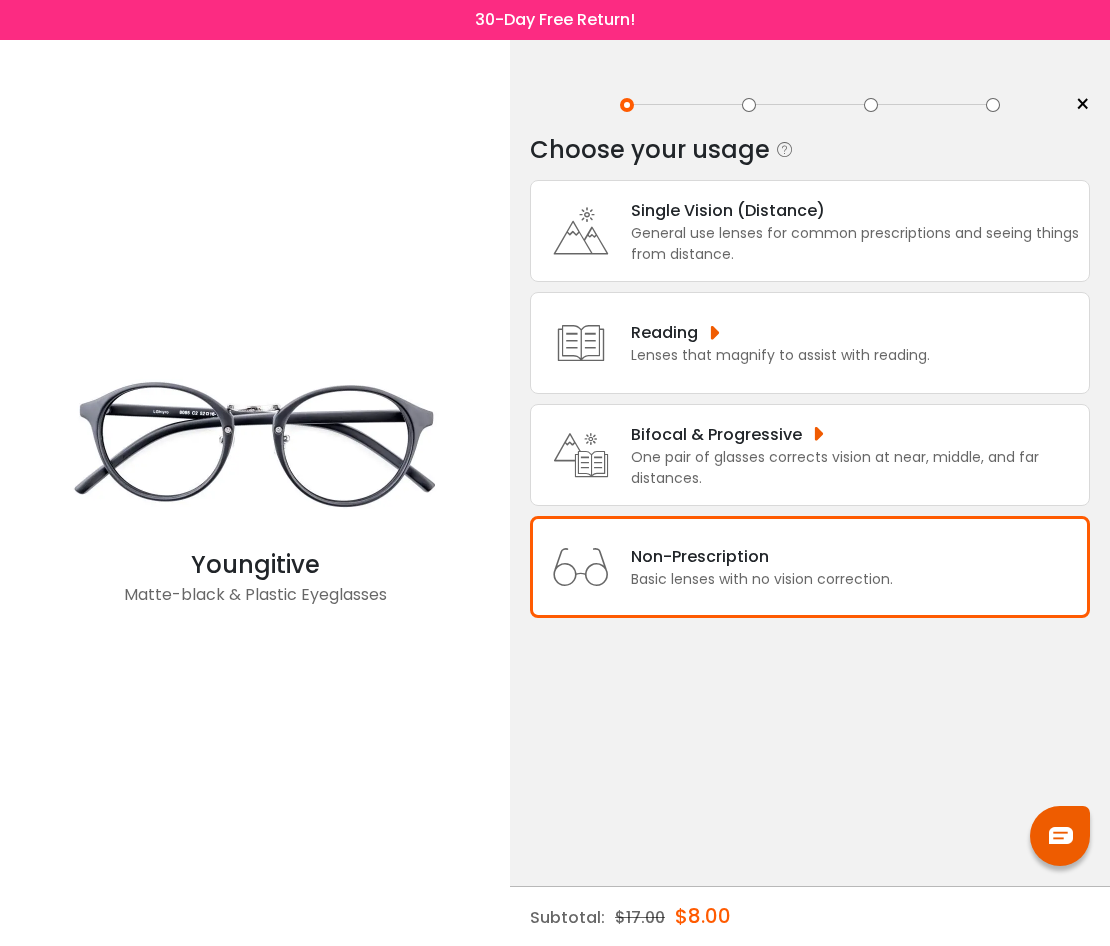 click on "<
×" at bounding box center [810, 105] 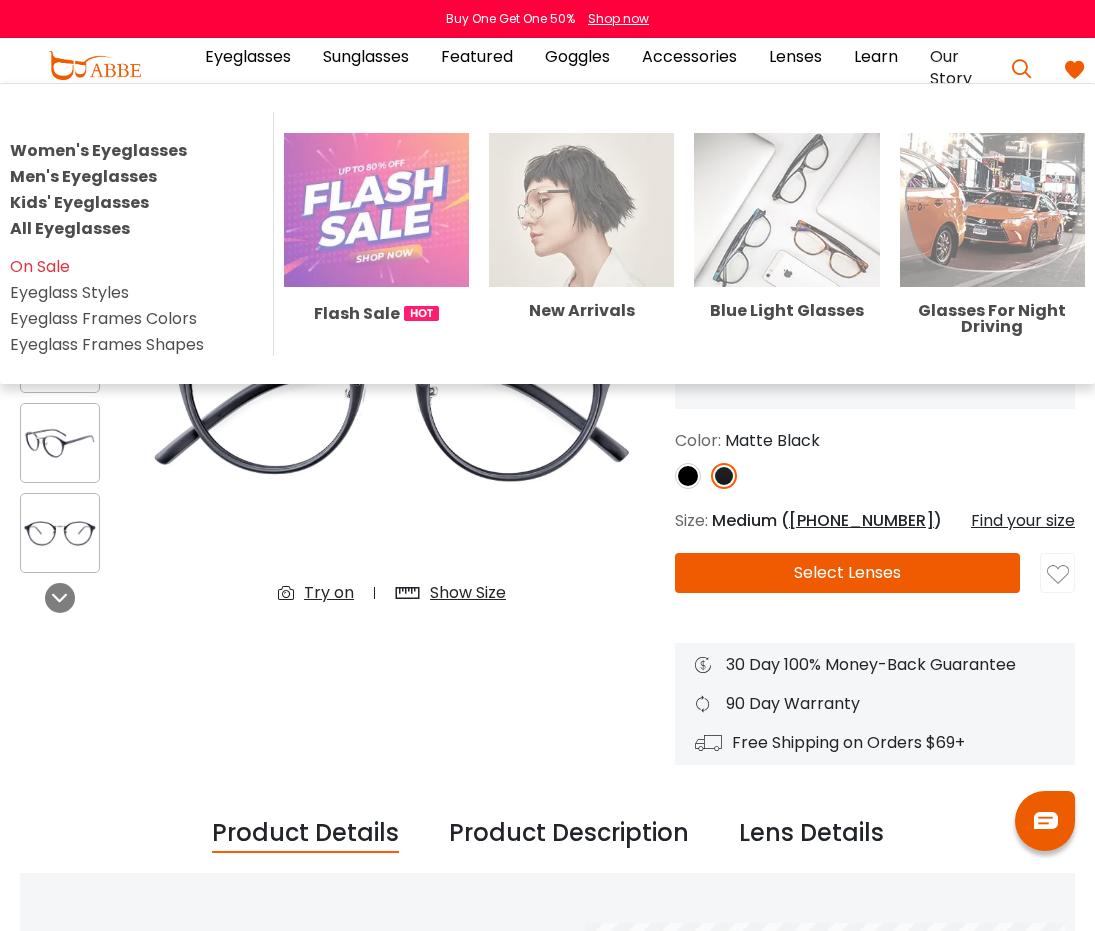 scroll, scrollTop: 0, scrollLeft: 0, axis: both 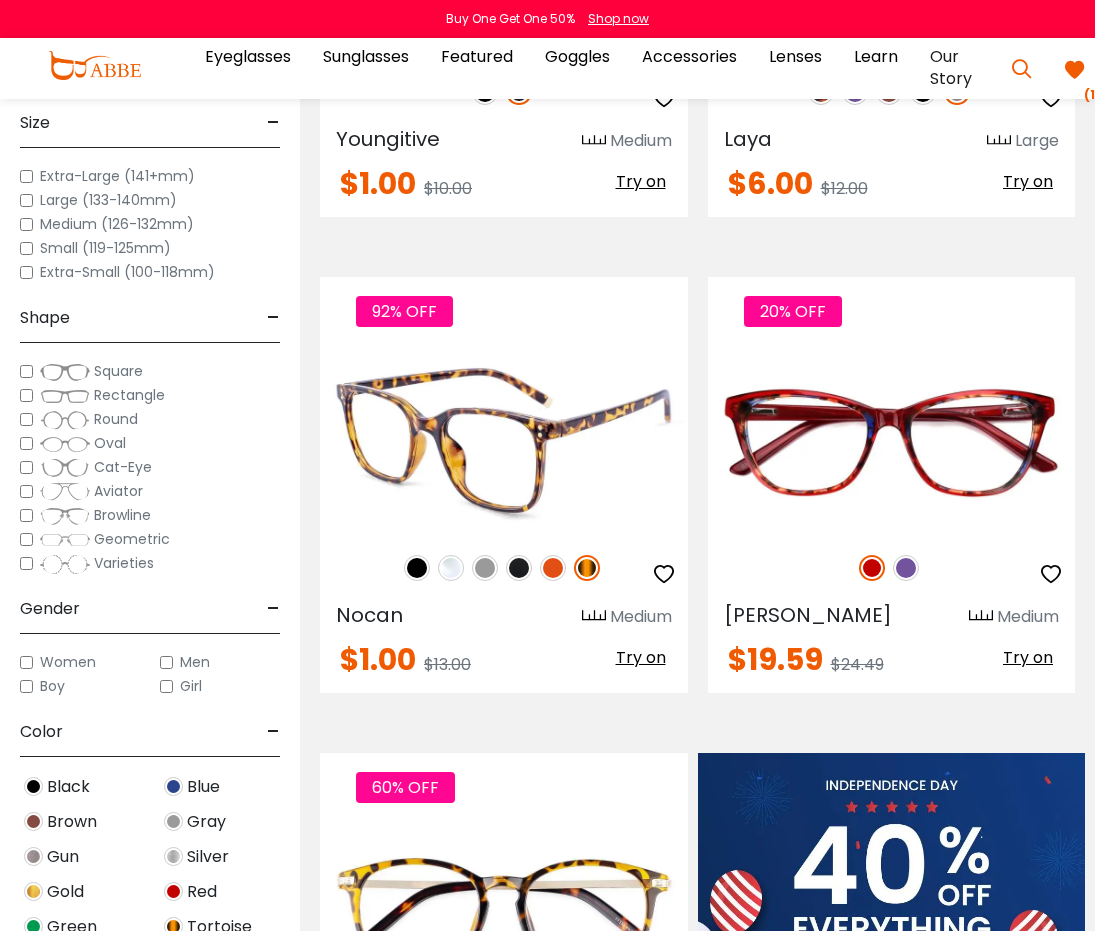 click at bounding box center [587, 568] 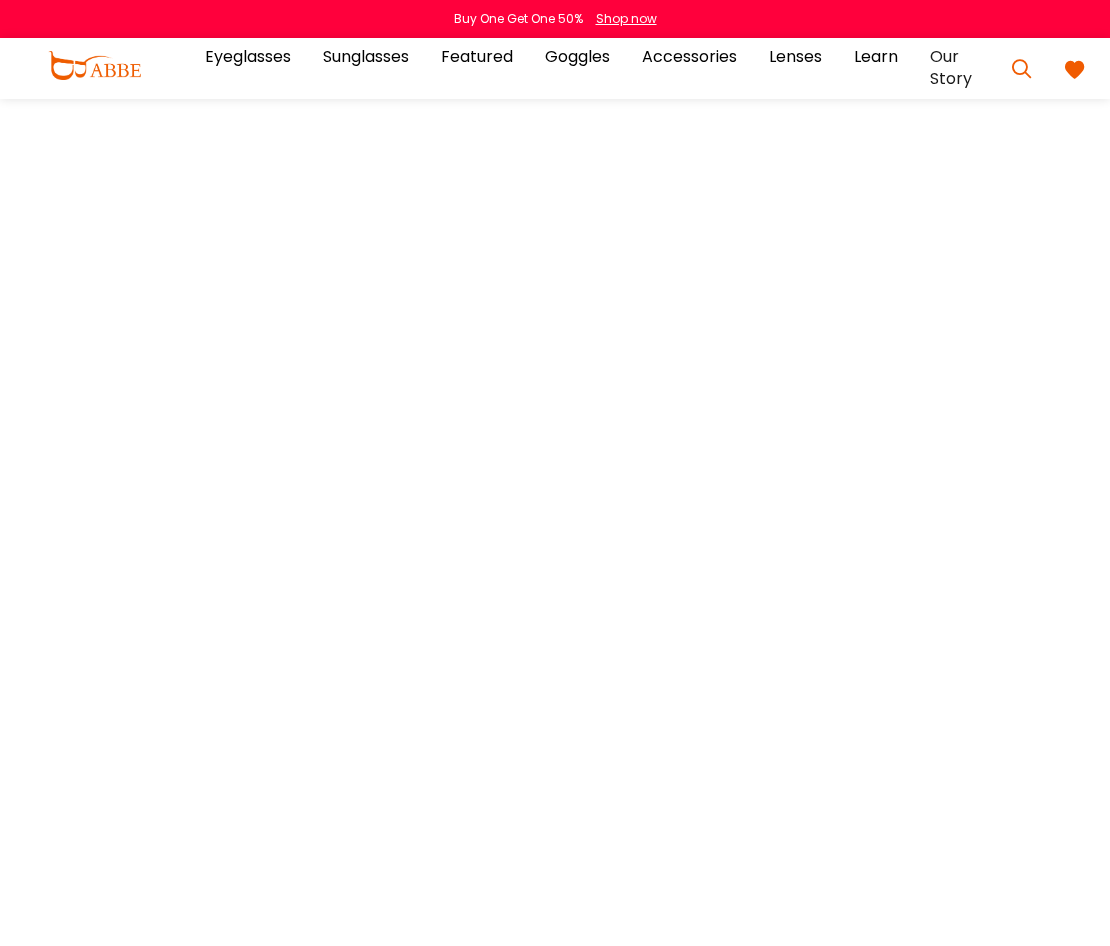 scroll, scrollTop: 0, scrollLeft: 0, axis: both 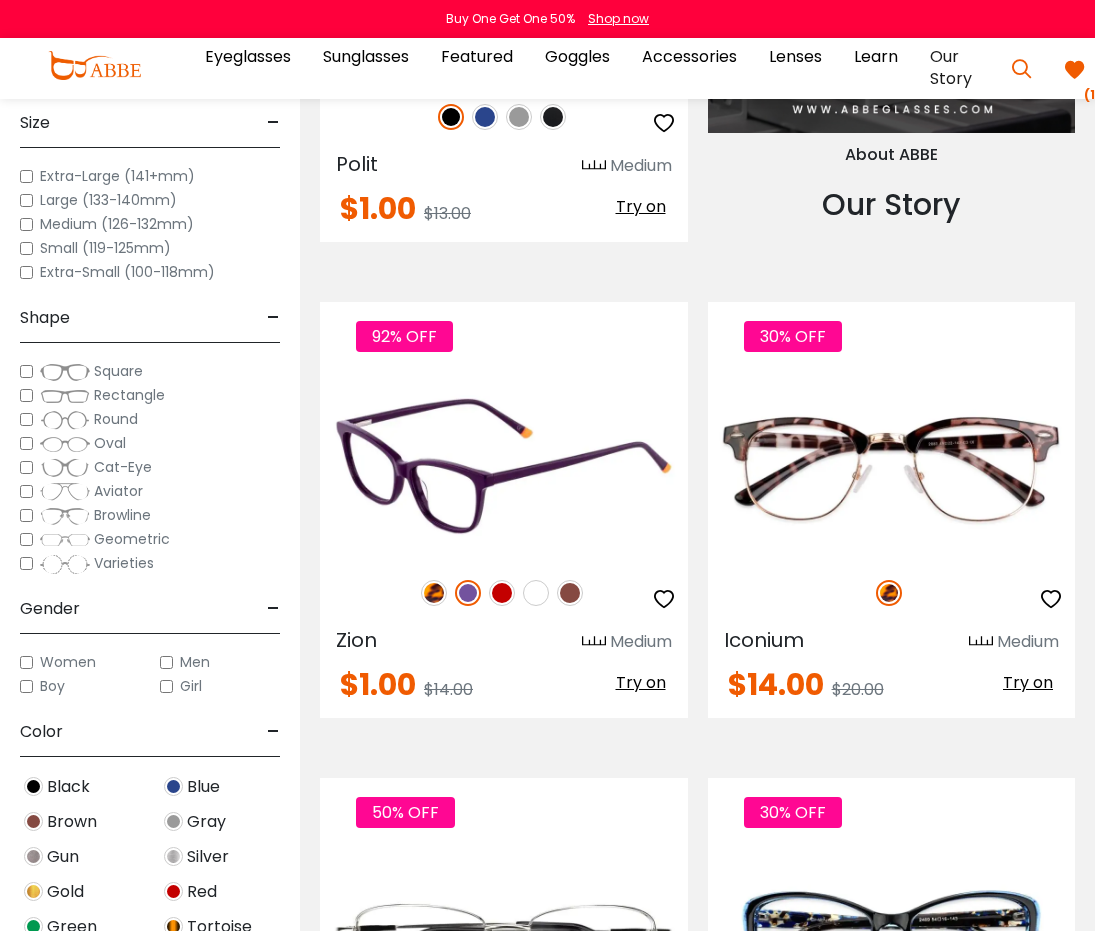 click at bounding box center [468, 593] 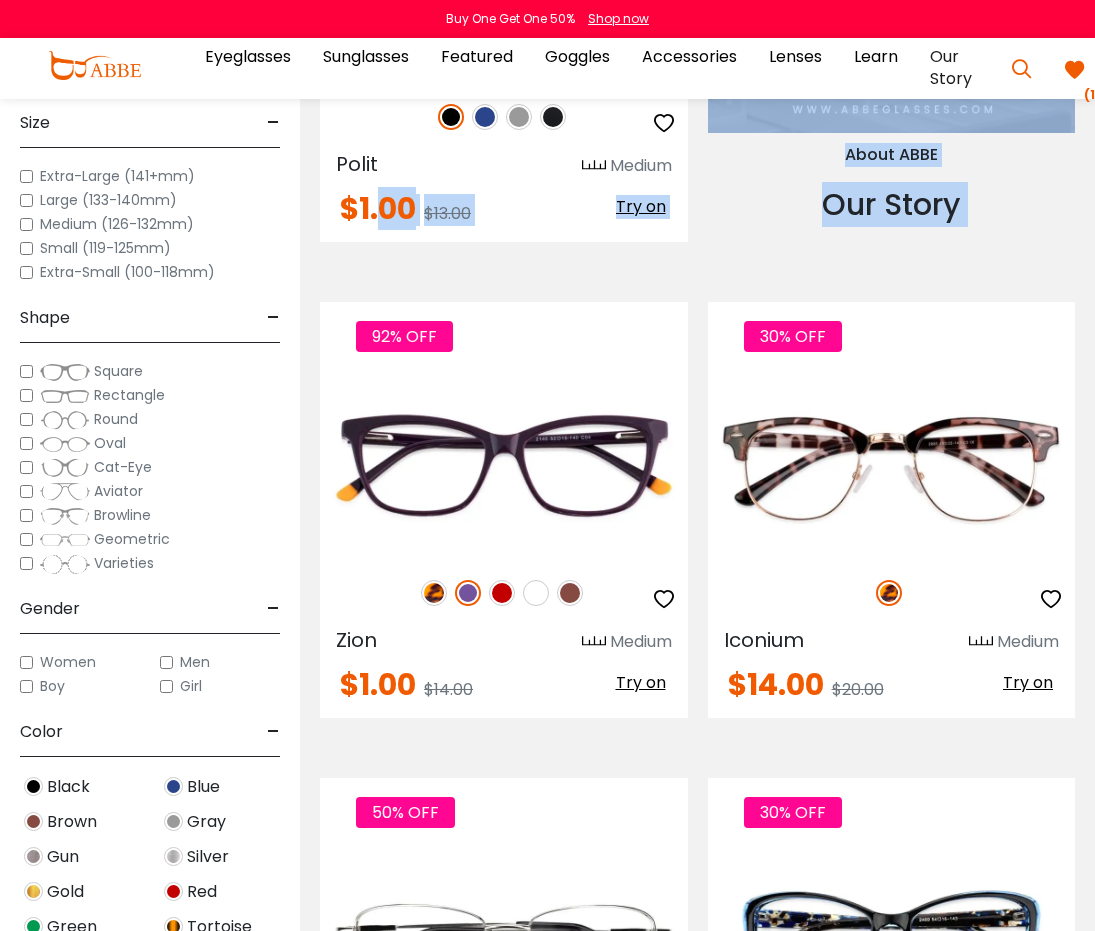 click on "90% OFF
Youngitive
Medium
$1.00" at bounding box center [697, 4548] 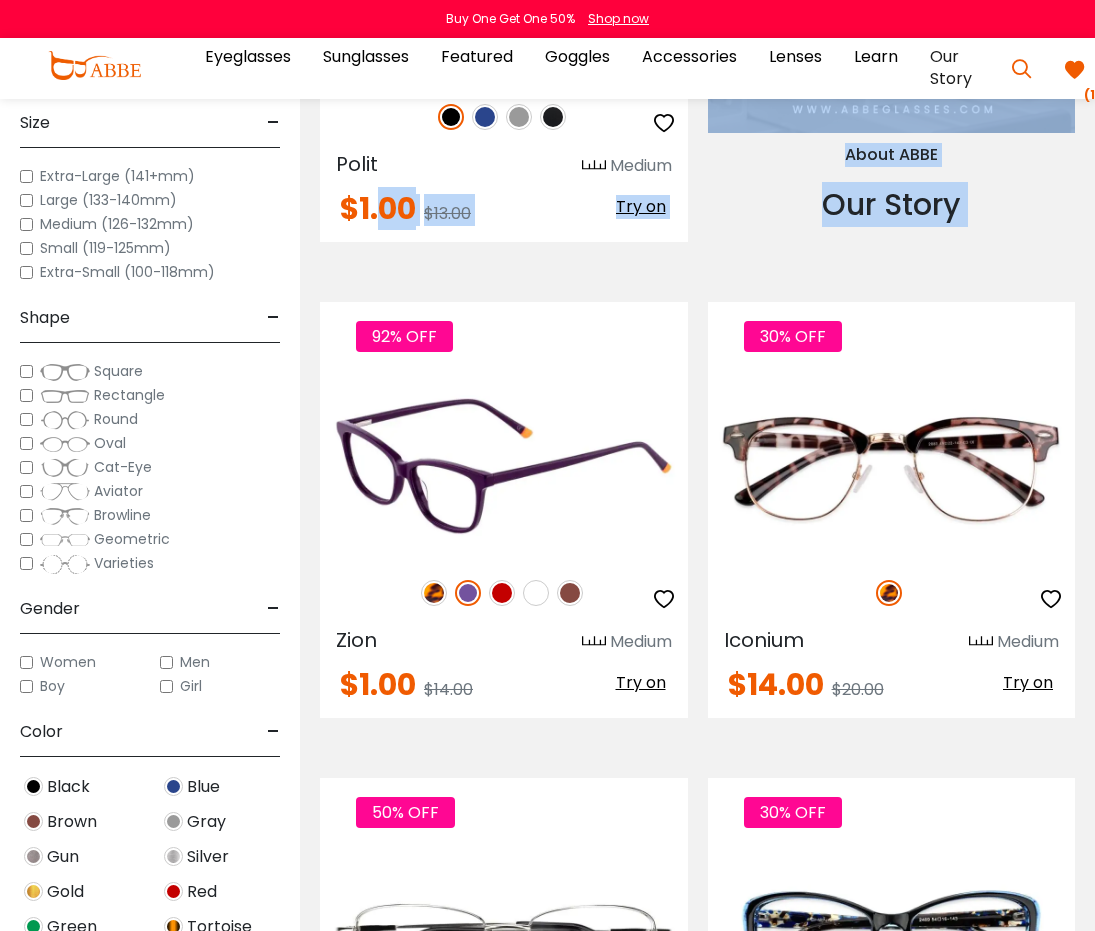 drag, startPoint x: 448, startPoint y: 503, endPoint x: 461, endPoint y: 541, distance: 40.16217 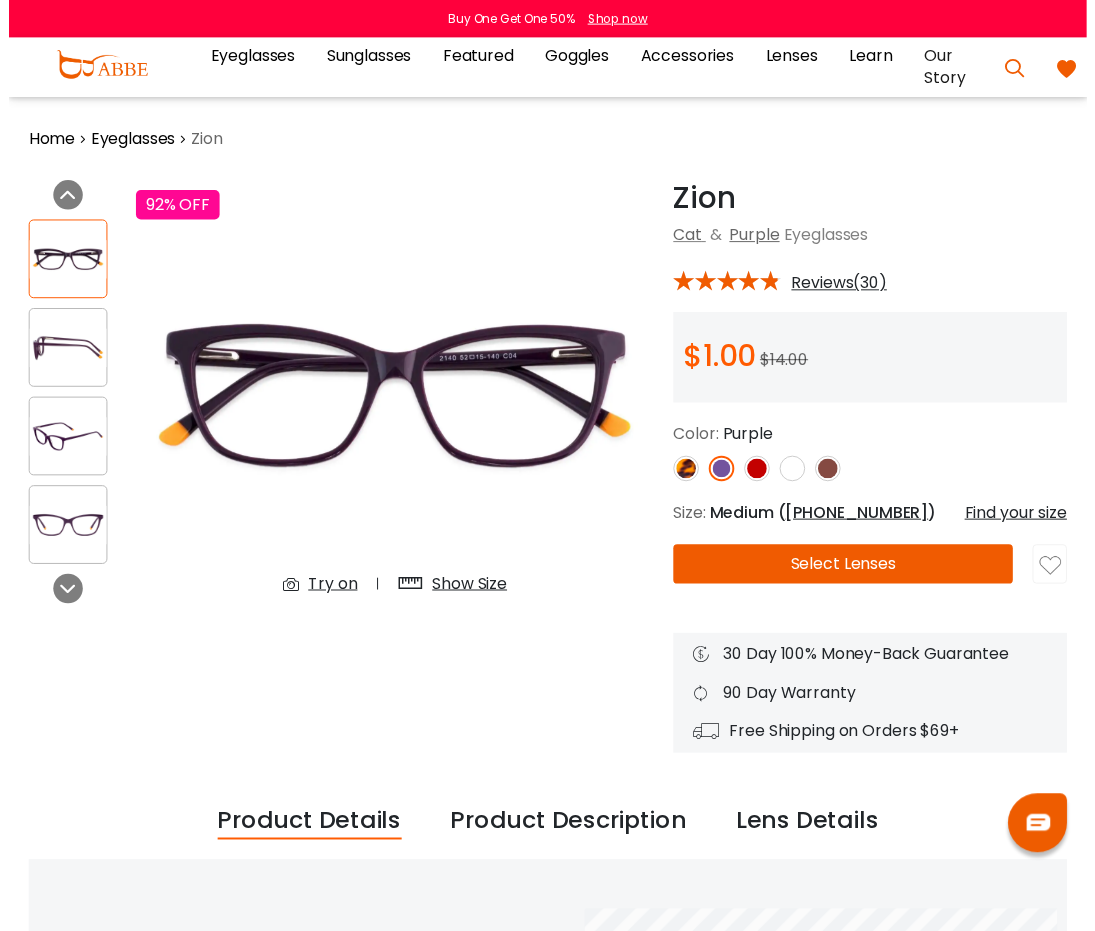scroll, scrollTop: 0, scrollLeft: 0, axis: both 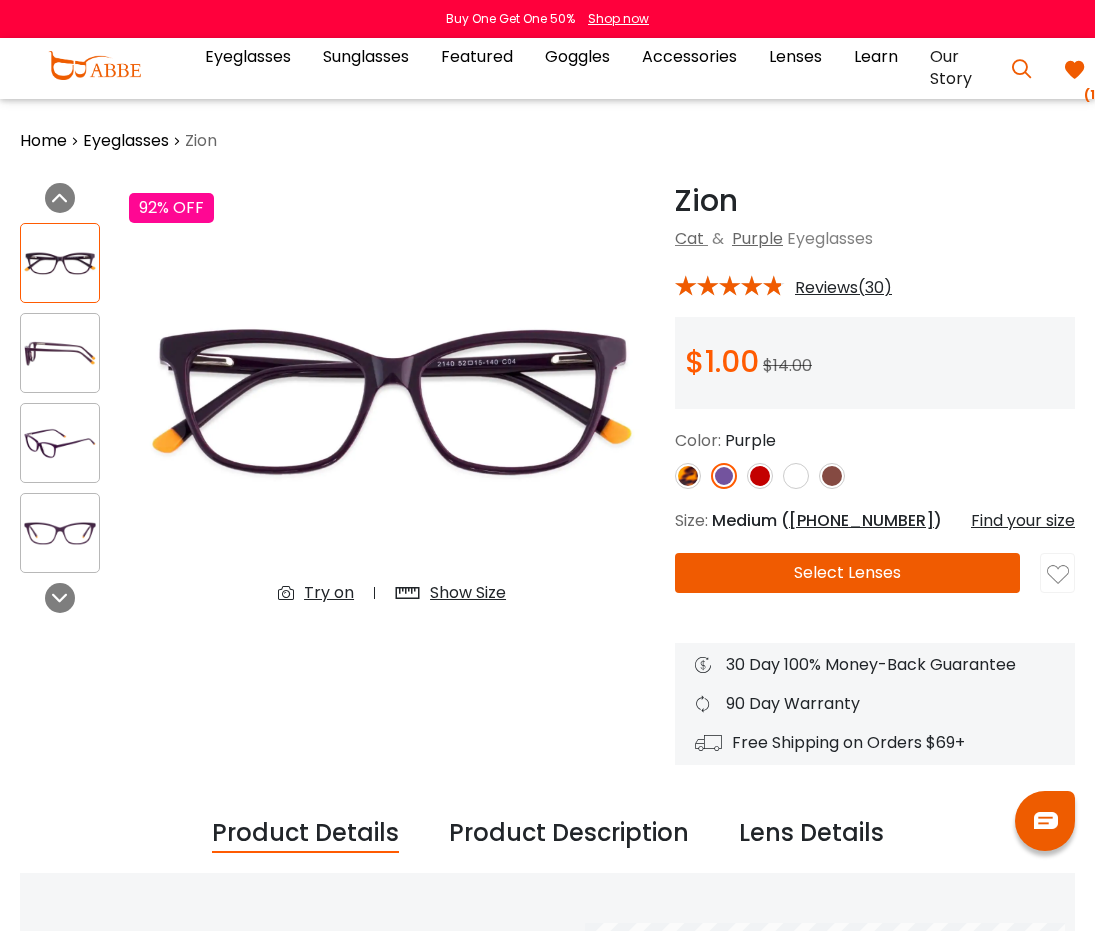 click on "Select Lenses" at bounding box center (847, 573) 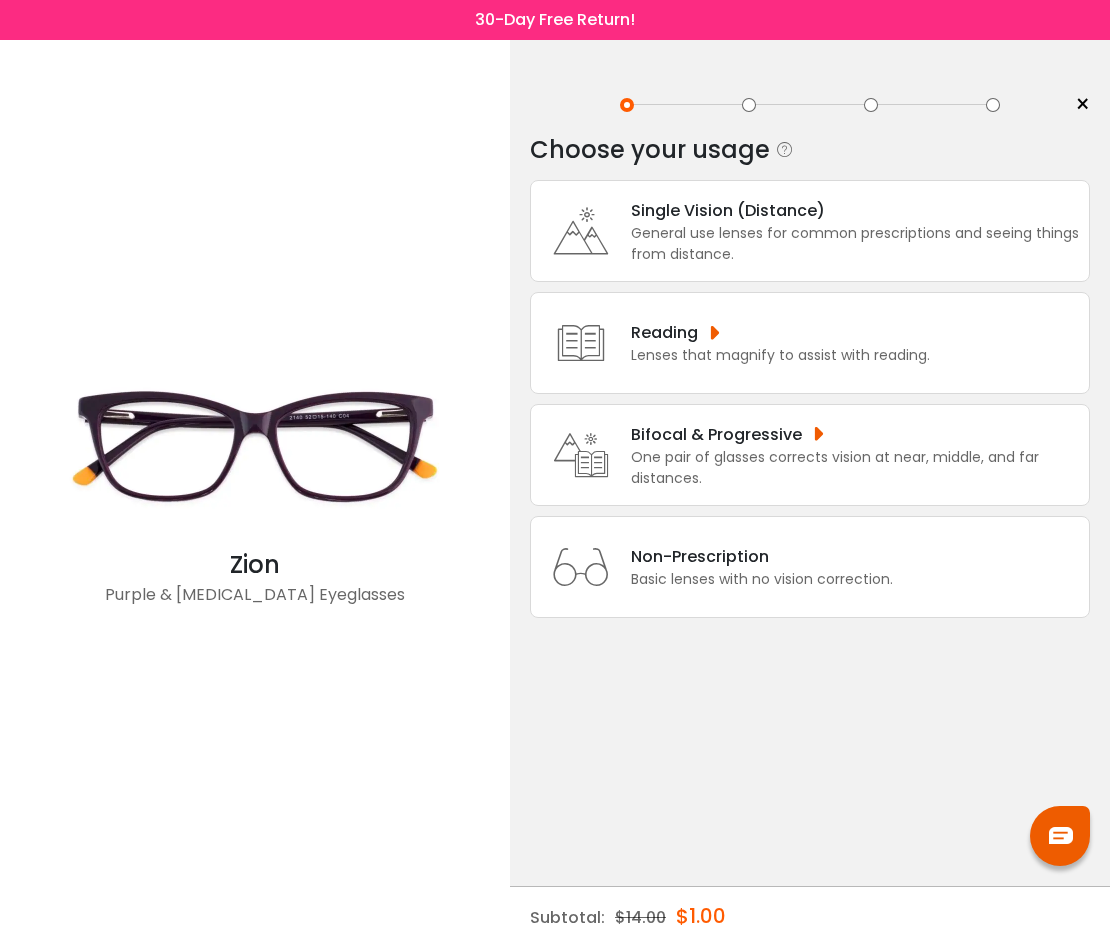 scroll, scrollTop: 0, scrollLeft: 0, axis: both 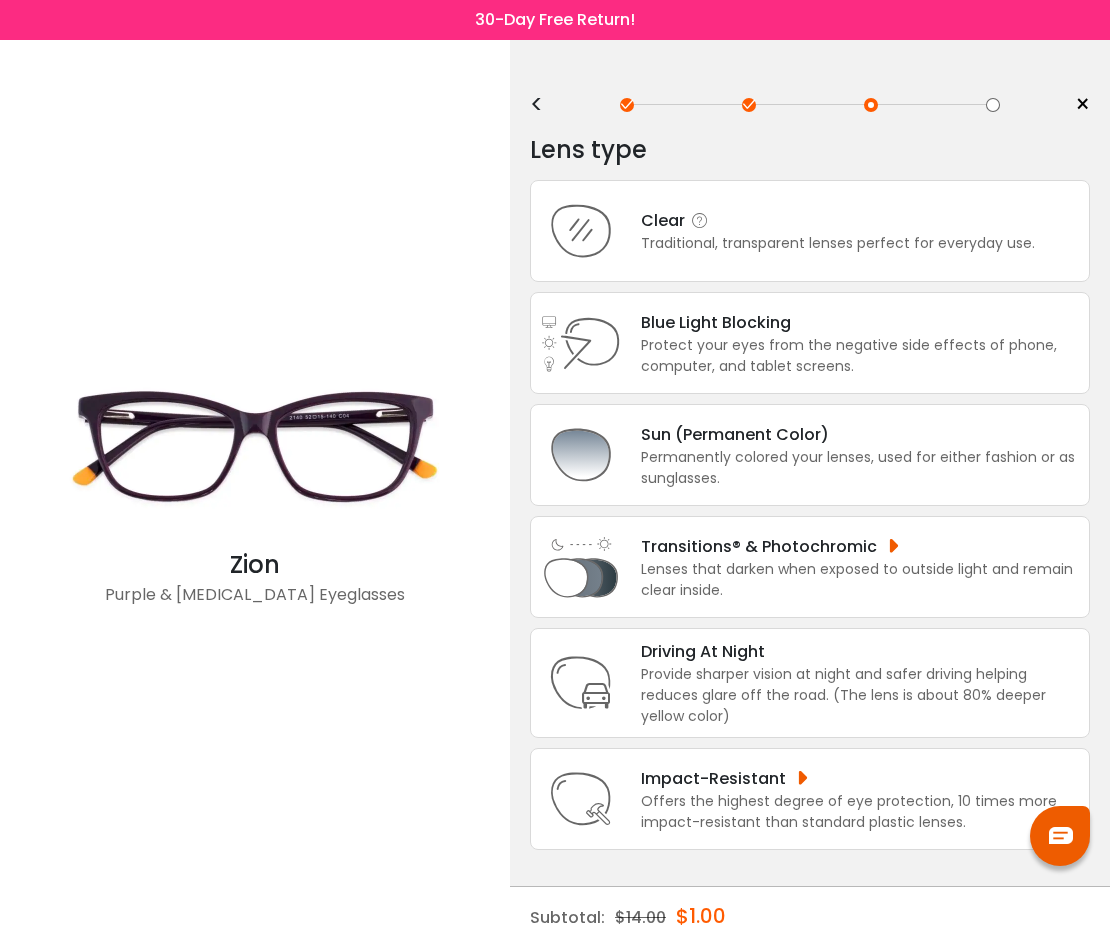 click on "Clear
Traditional, transparent lenses perfect for everyday use." at bounding box center (810, 231) 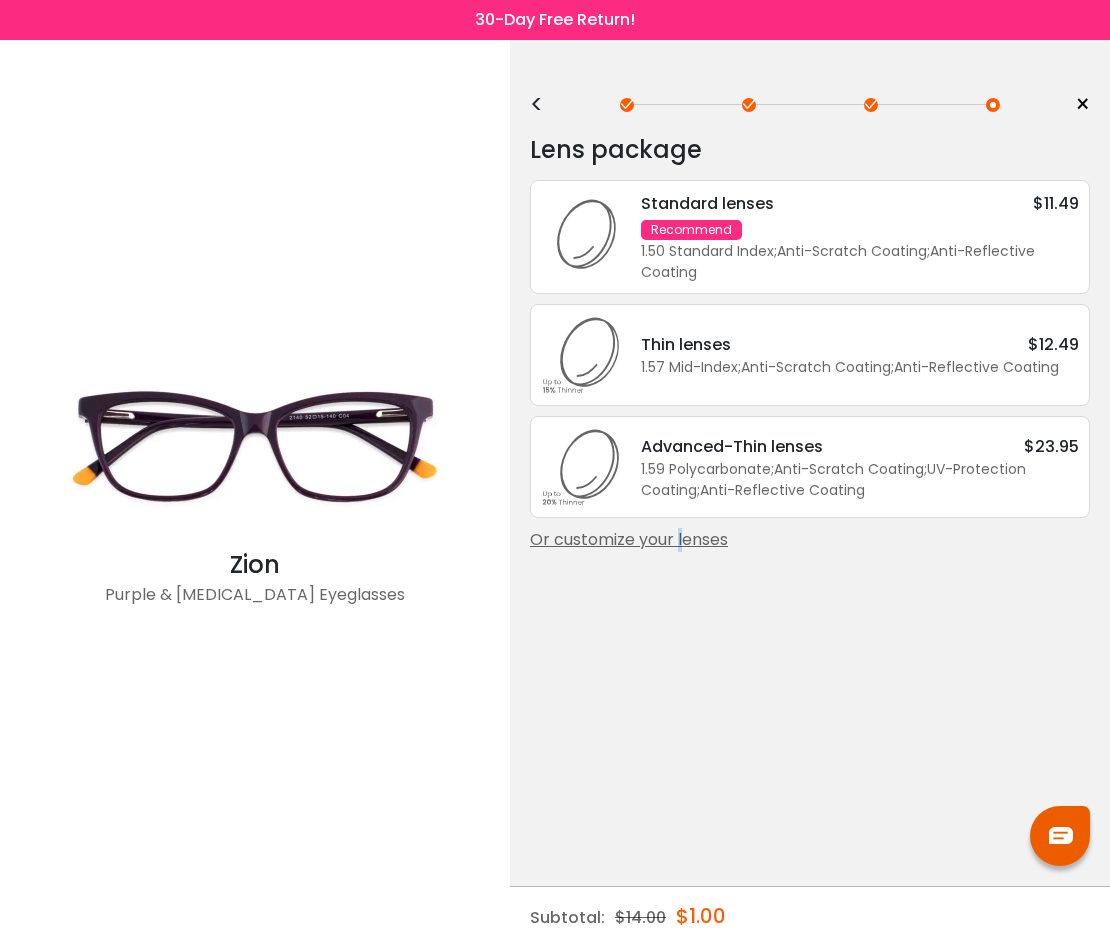 click on "Or customize your lenses" at bounding box center [810, 540] 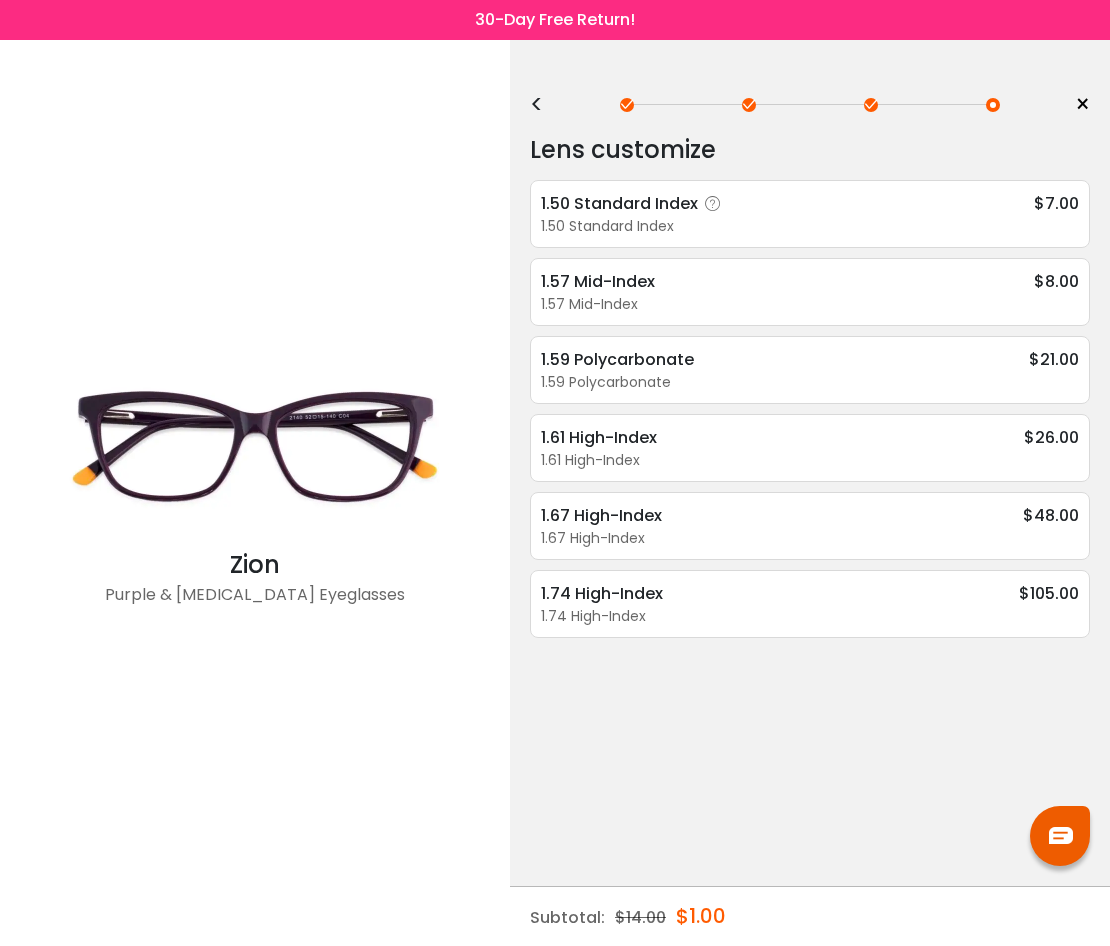drag, startPoint x: 615, startPoint y: 542, endPoint x: 768, endPoint y: 217, distance: 359.21304 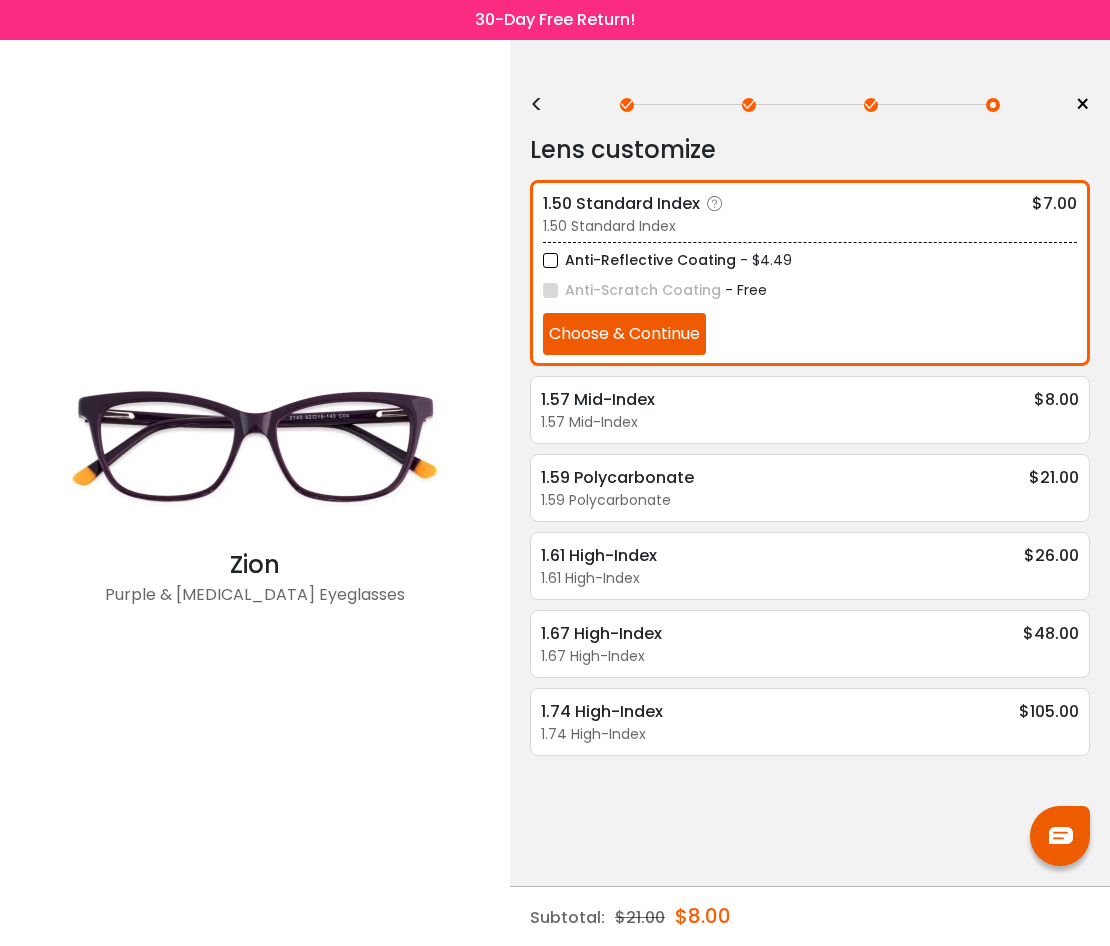 click on "Choose & Continue" at bounding box center (624, 334) 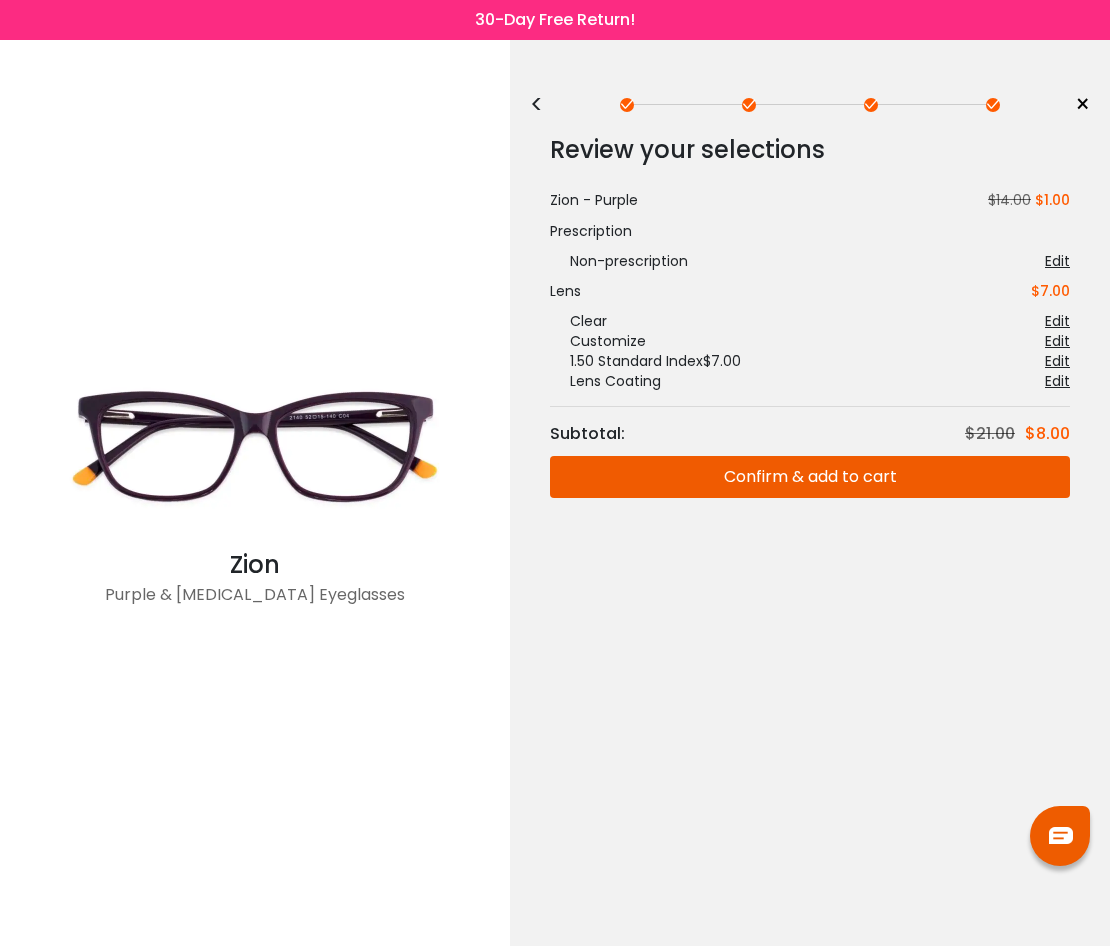 click on "Confirm & add to cart" at bounding box center [810, 477] 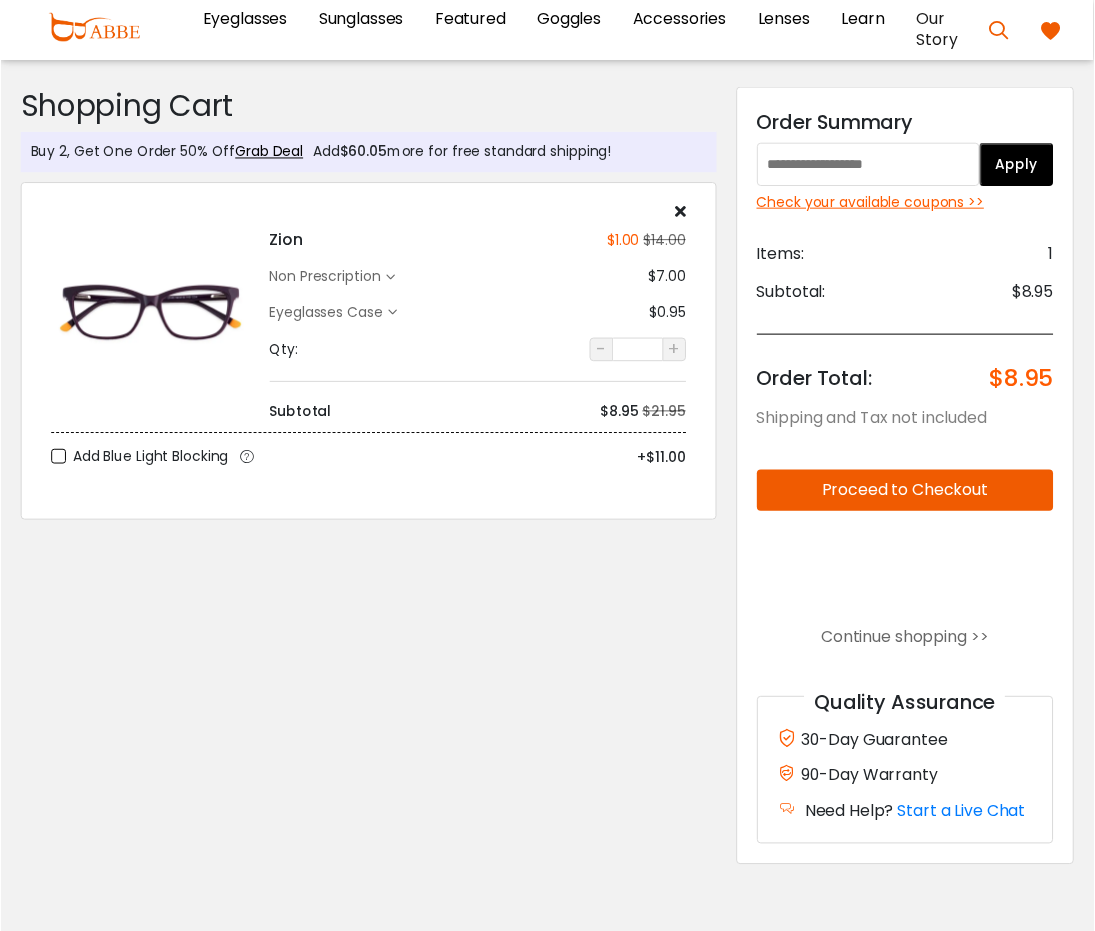 scroll, scrollTop: 0, scrollLeft: 0, axis: both 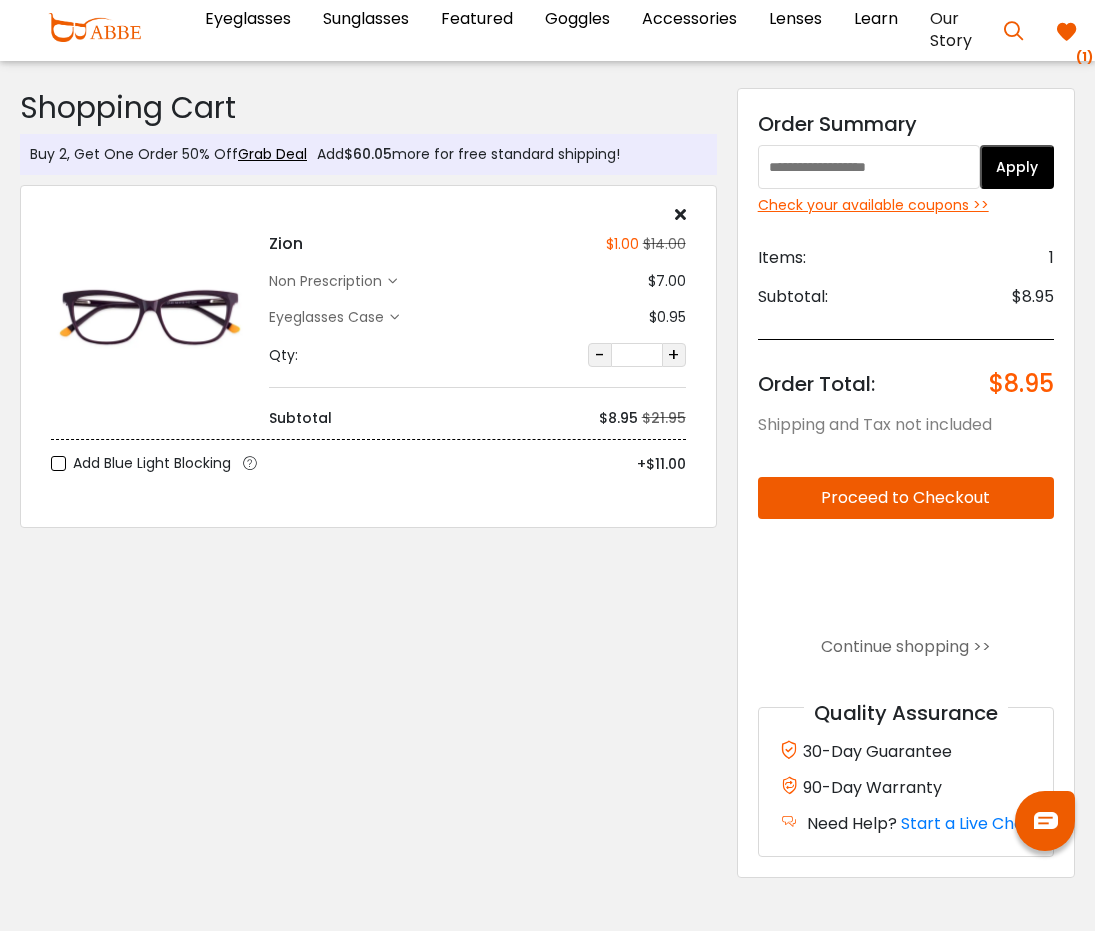 drag, startPoint x: 0, startPoint y: 0, endPoint x: -124, endPoint y: 833, distance: 842.1787 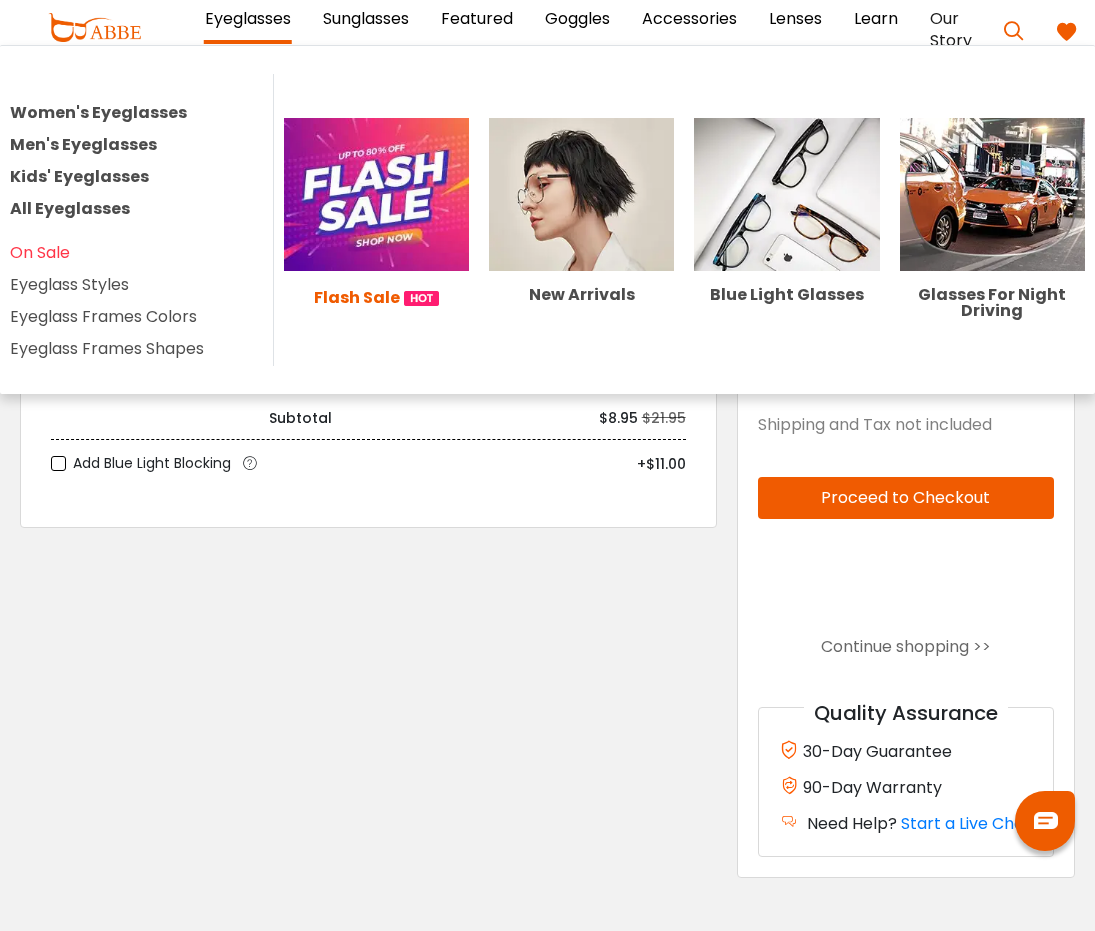 click at bounding box center (376, 194) 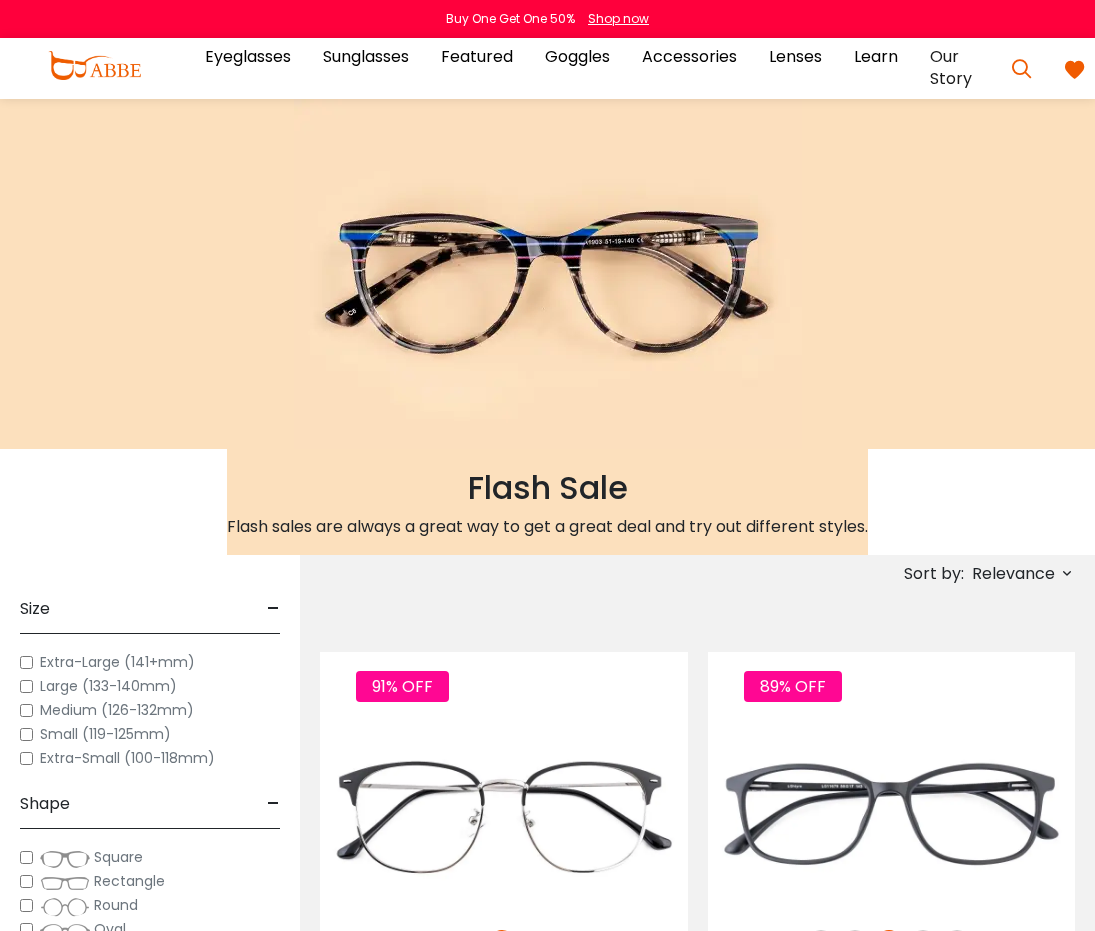 scroll, scrollTop: 0, scrollLeft: 0, axis: both 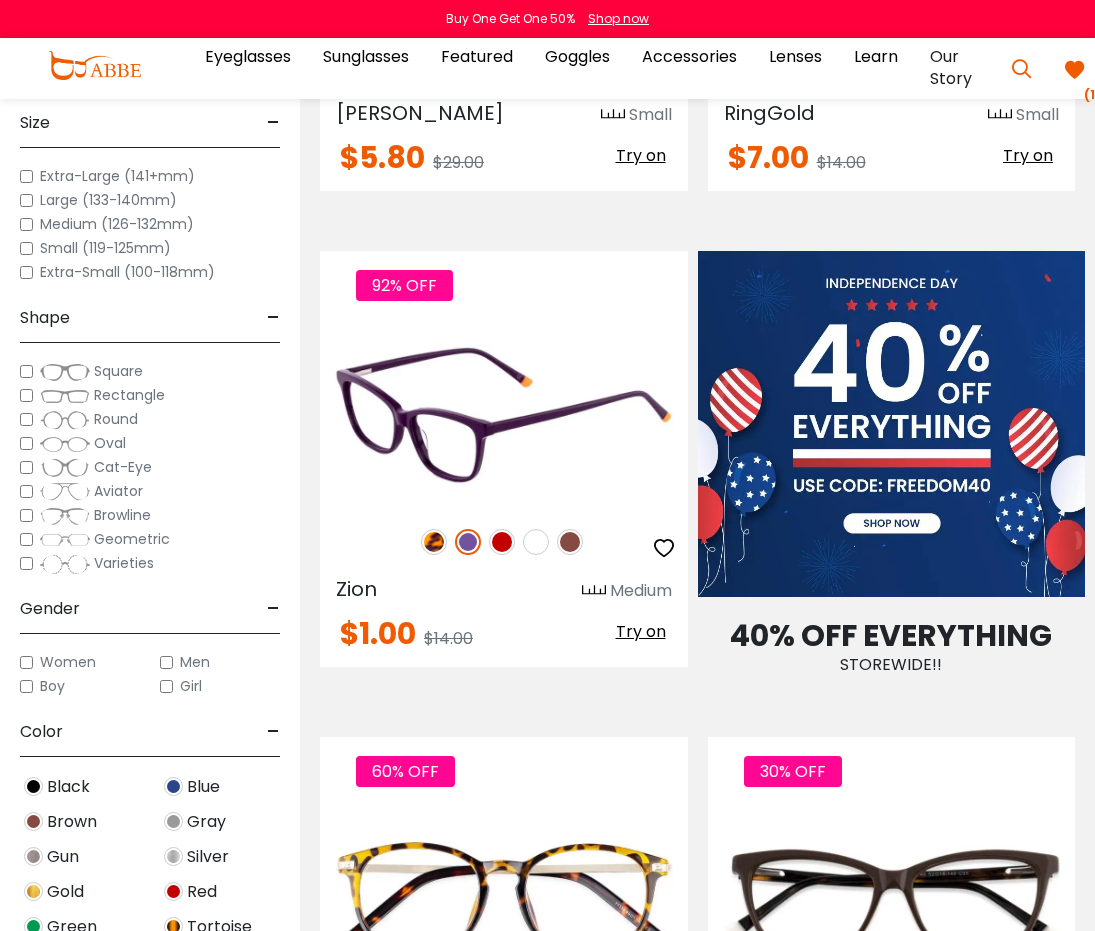 click at bounding box center (504, 415) 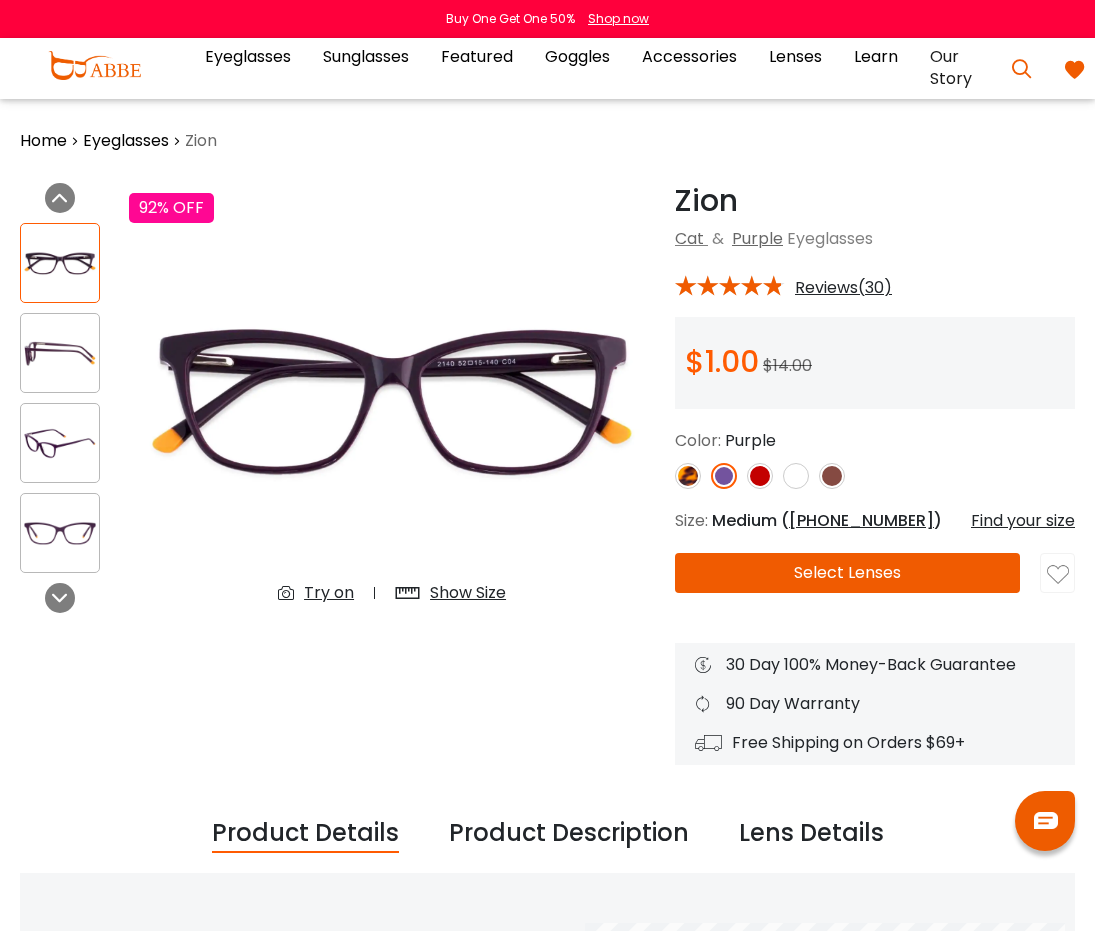 scroll, scrollTop: 0, scrollLeft: 0, axis: both 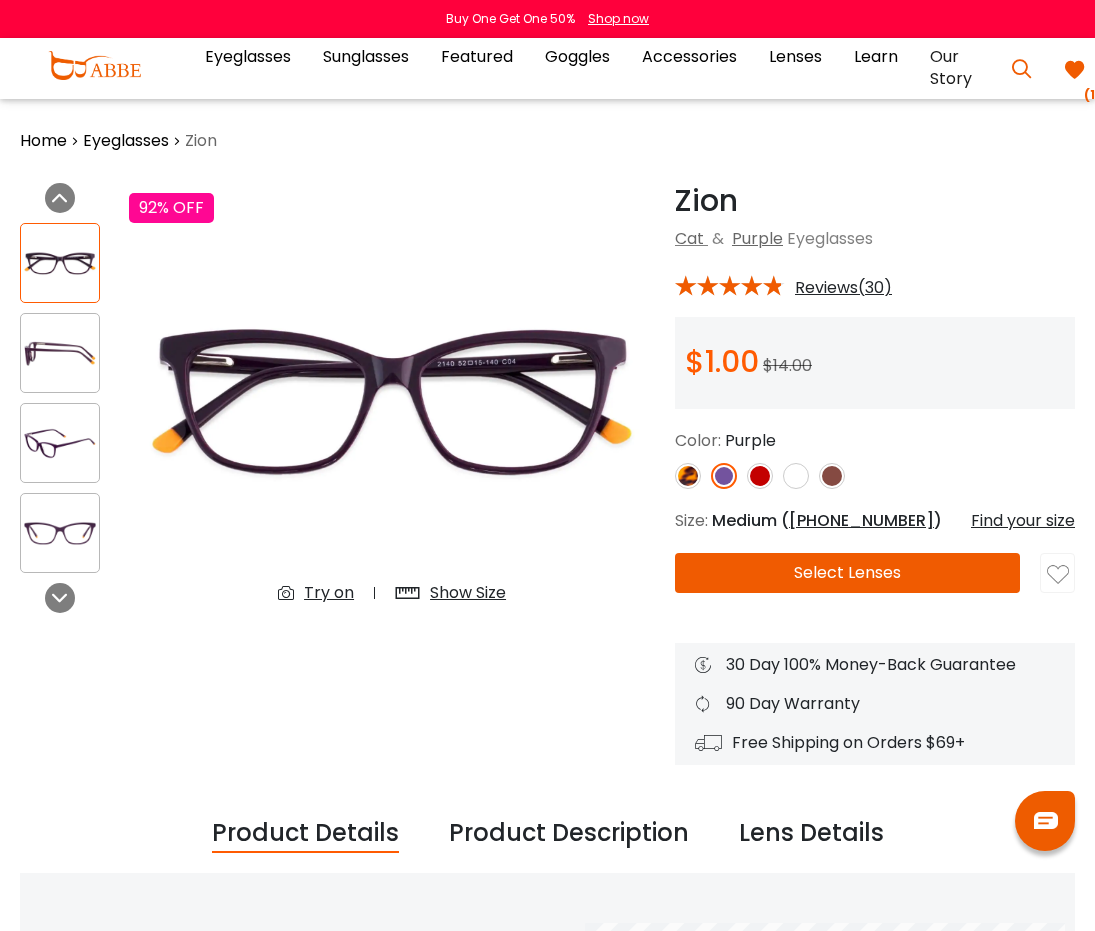 click at bounding box center [688, 476] 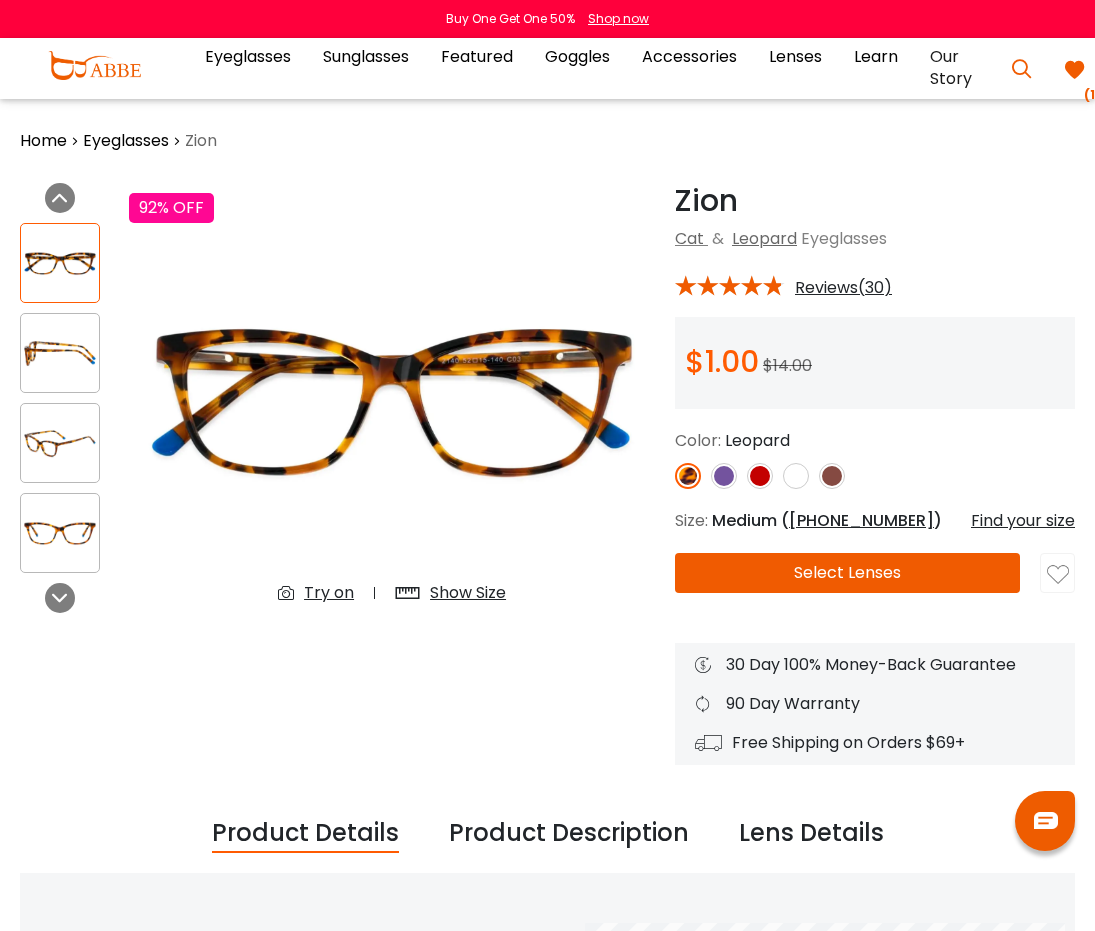 click on "Select Lenses" at bounding box center [847, 573] 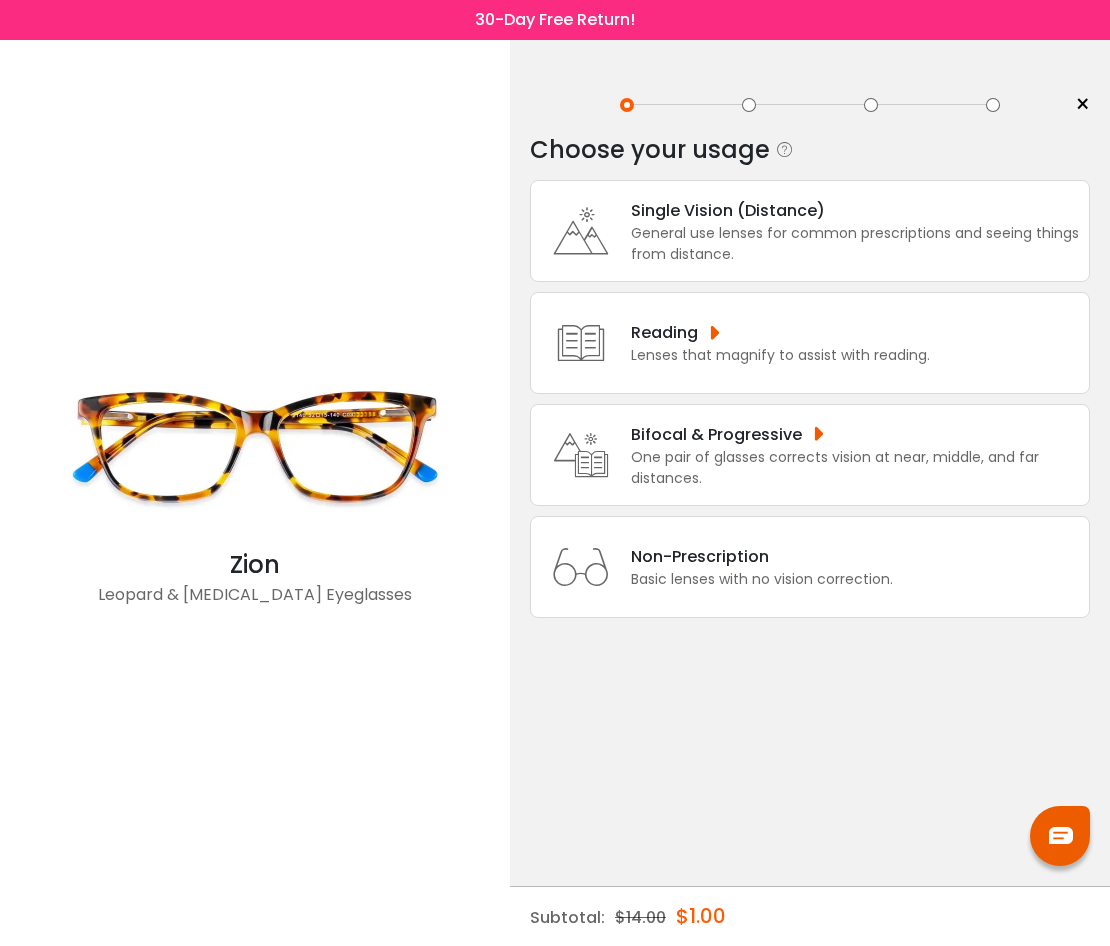 scroll, scrollTop: 0, scrollLeft: 0, axis: both 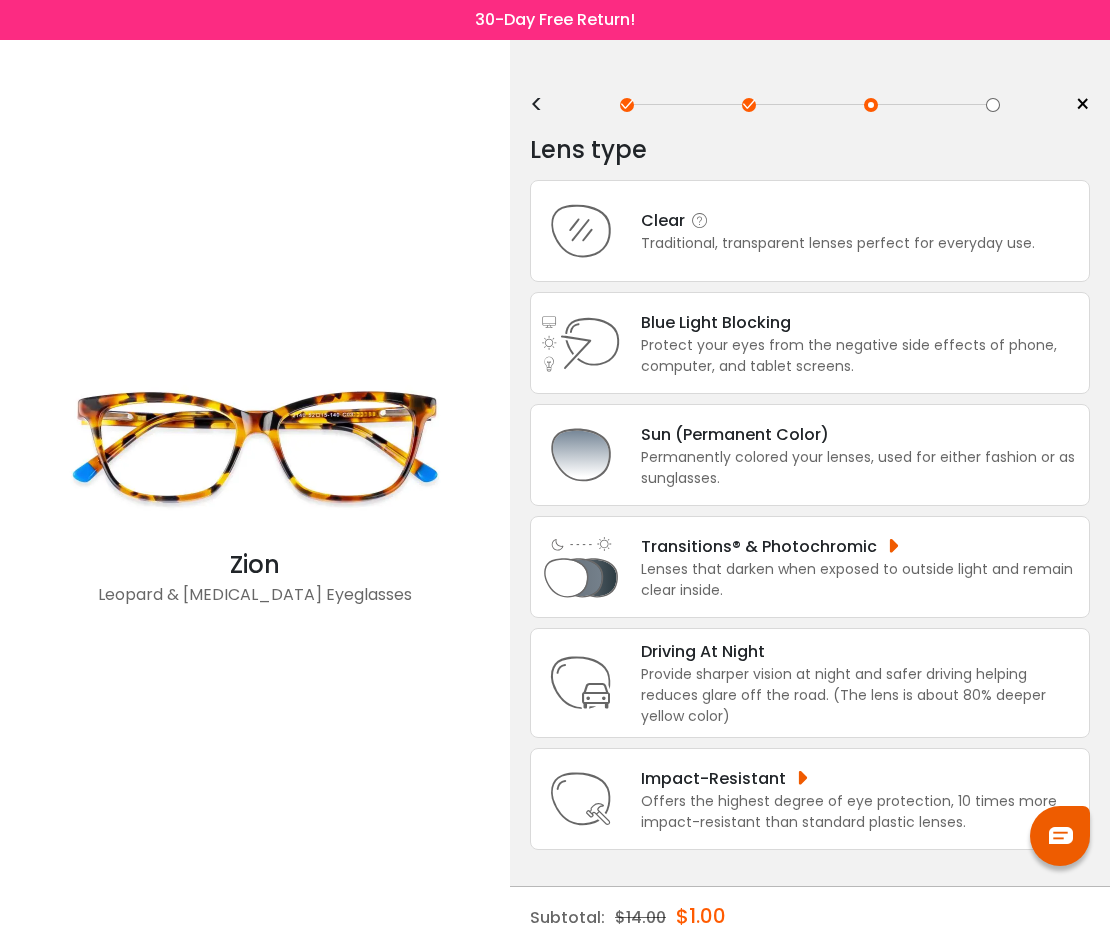 click on "Clear" at bounding box center (838, 220) 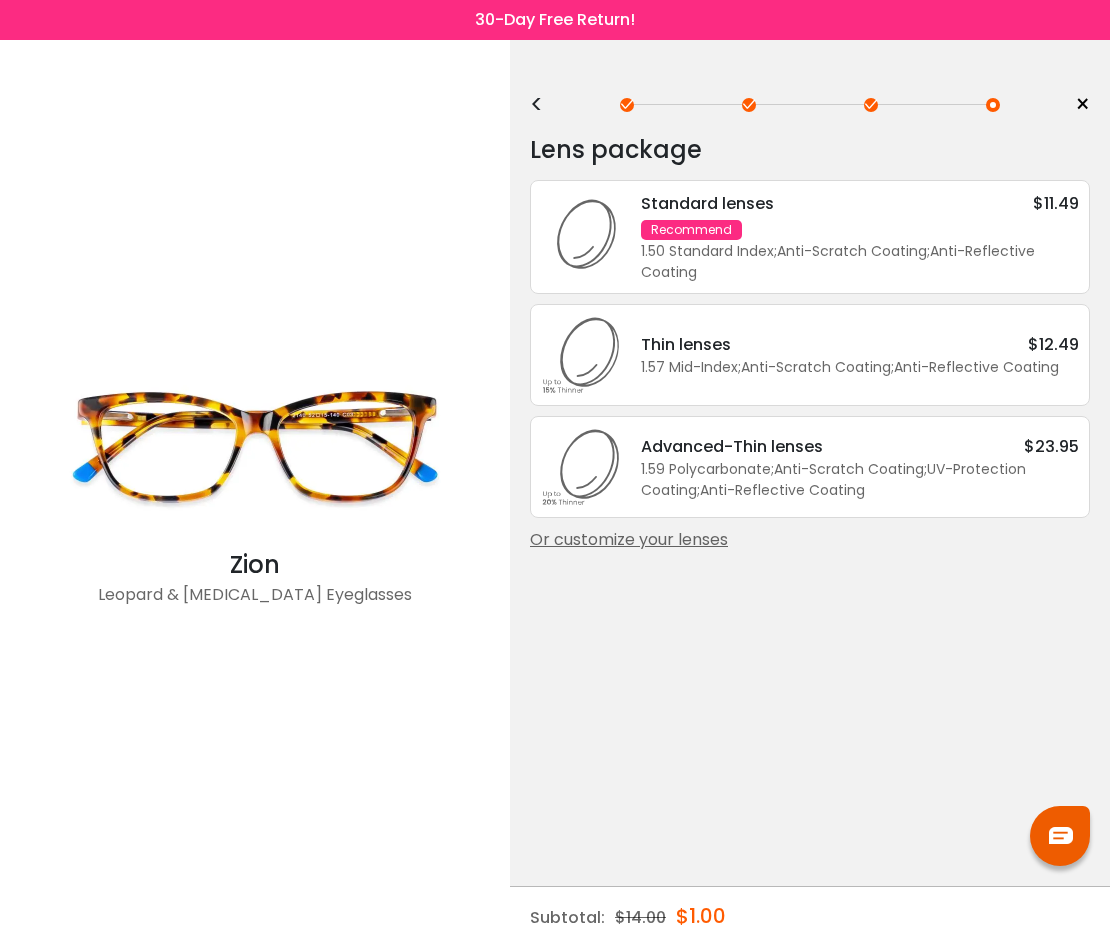 click on "Or customize your lenses" at bounding box center (810, 540) 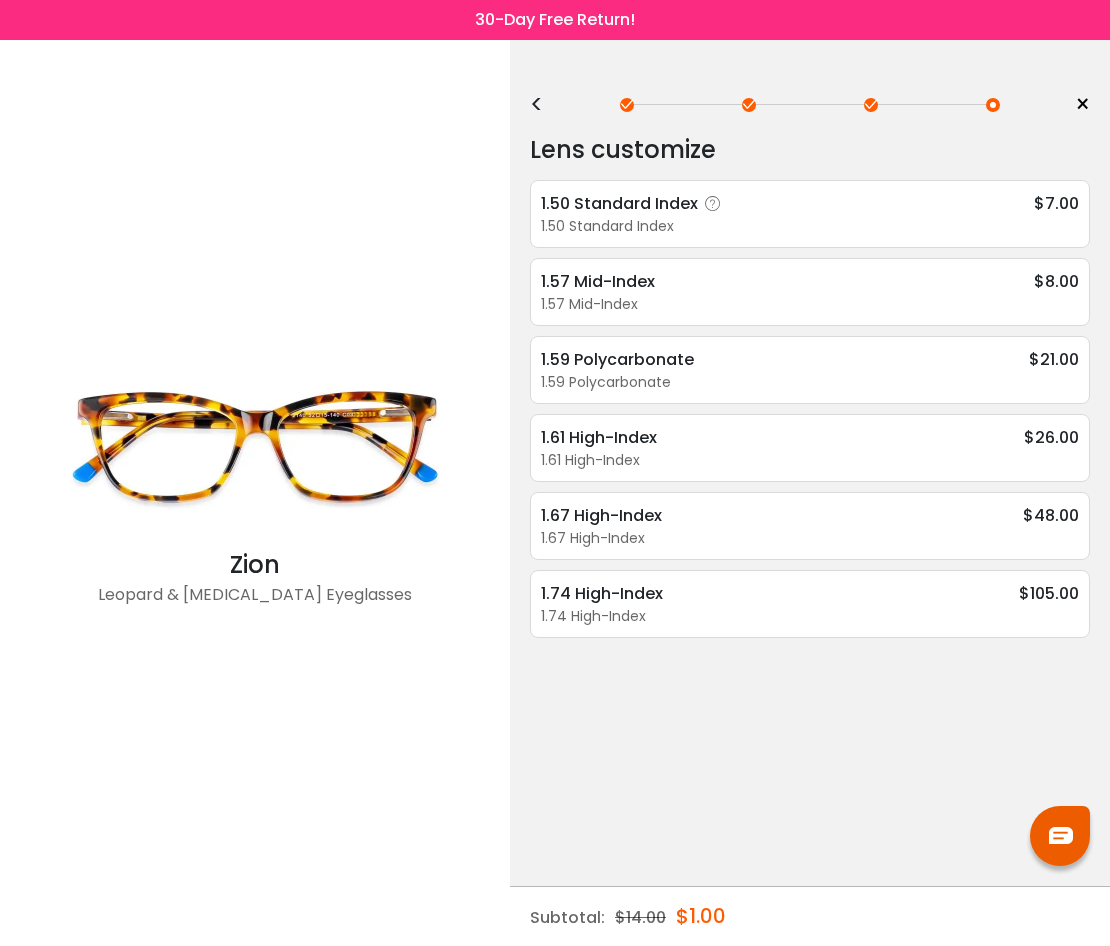 click on "1.50 Standard Index" at bounding box center (634, 203) 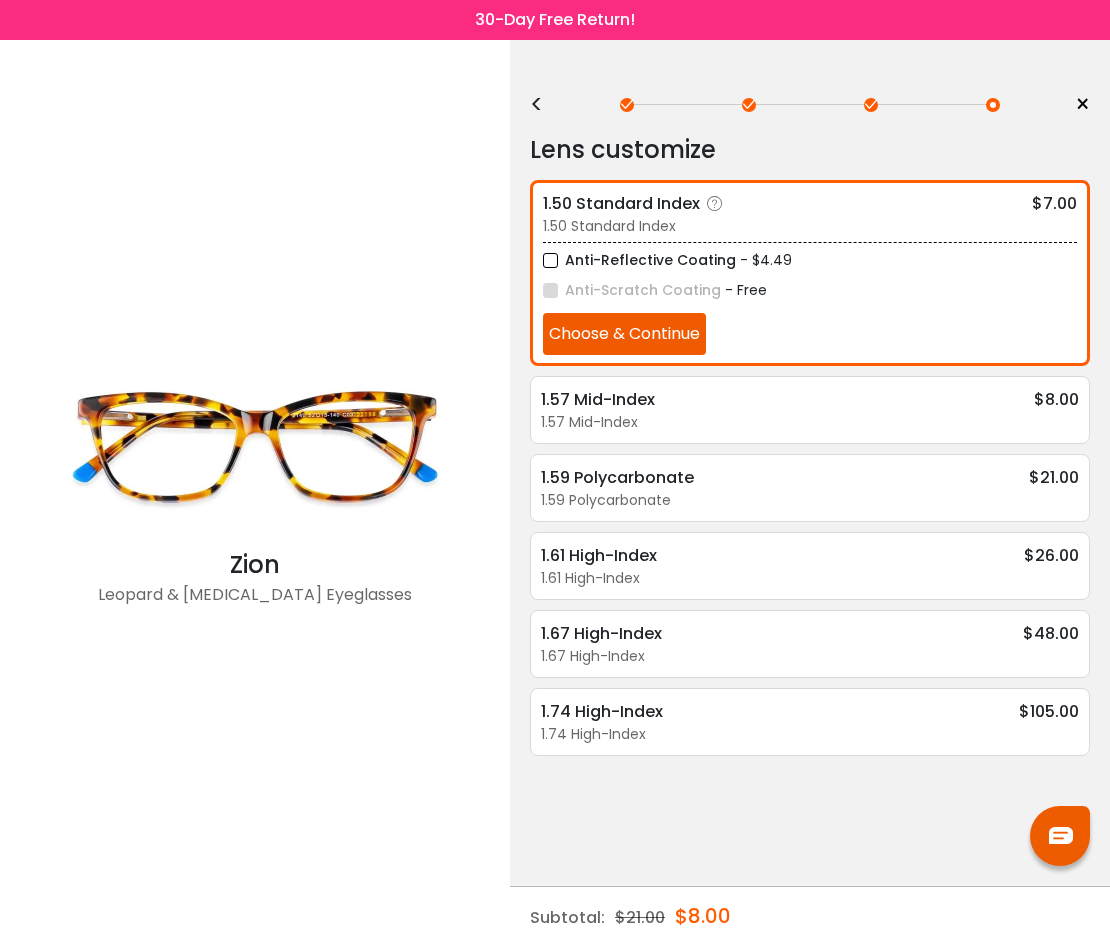 click on "Choose & Continue" at bounding box center [624, 334] 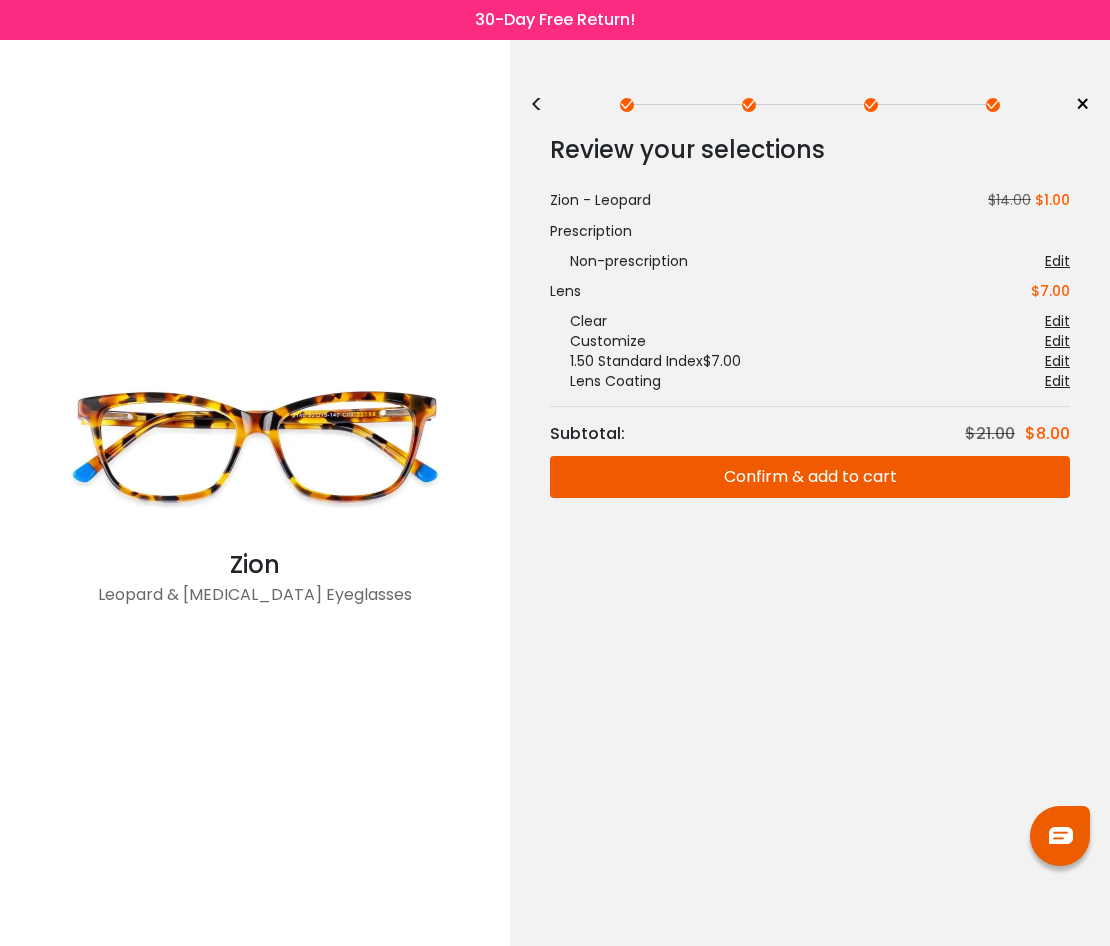 click on "Confirm & add to cart" at bounding box center [810, 477] 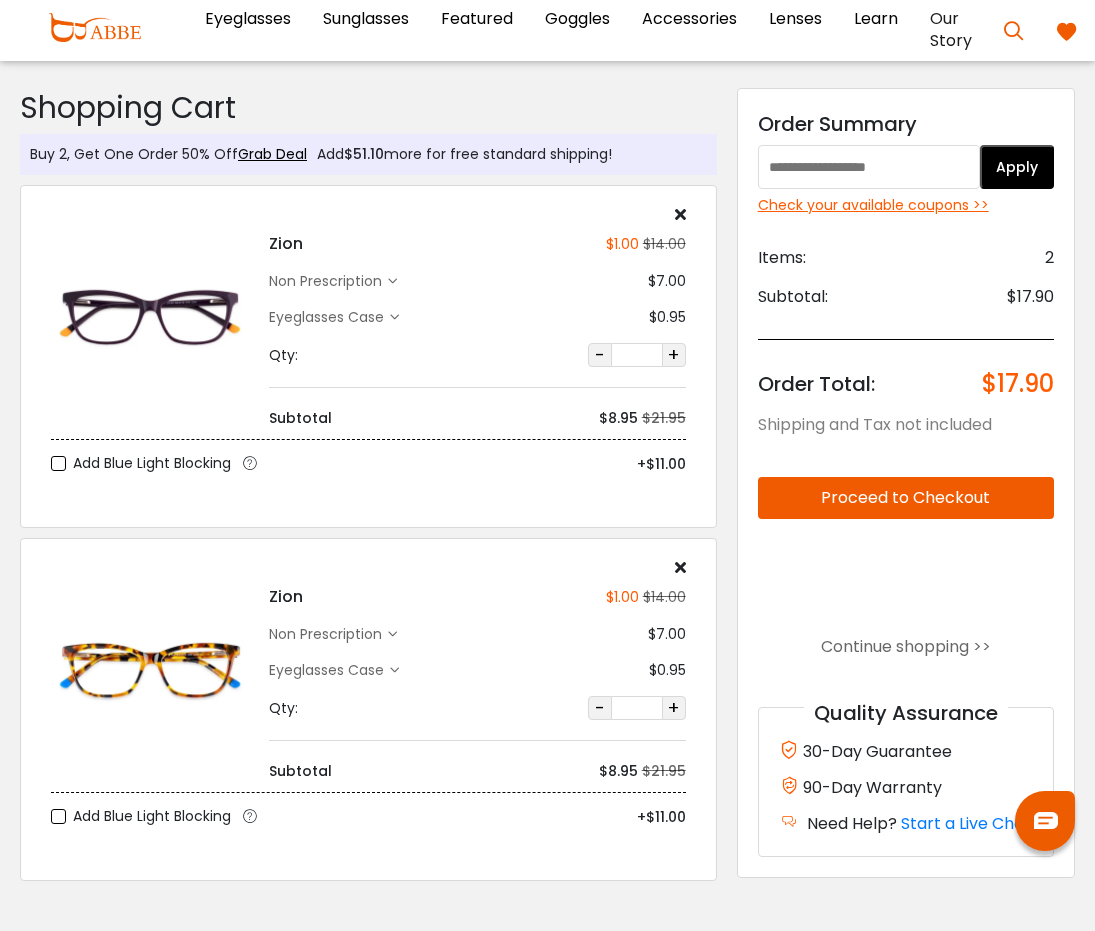 scroll, scrollTop: 0, scrollLeft: 0, axis: both 